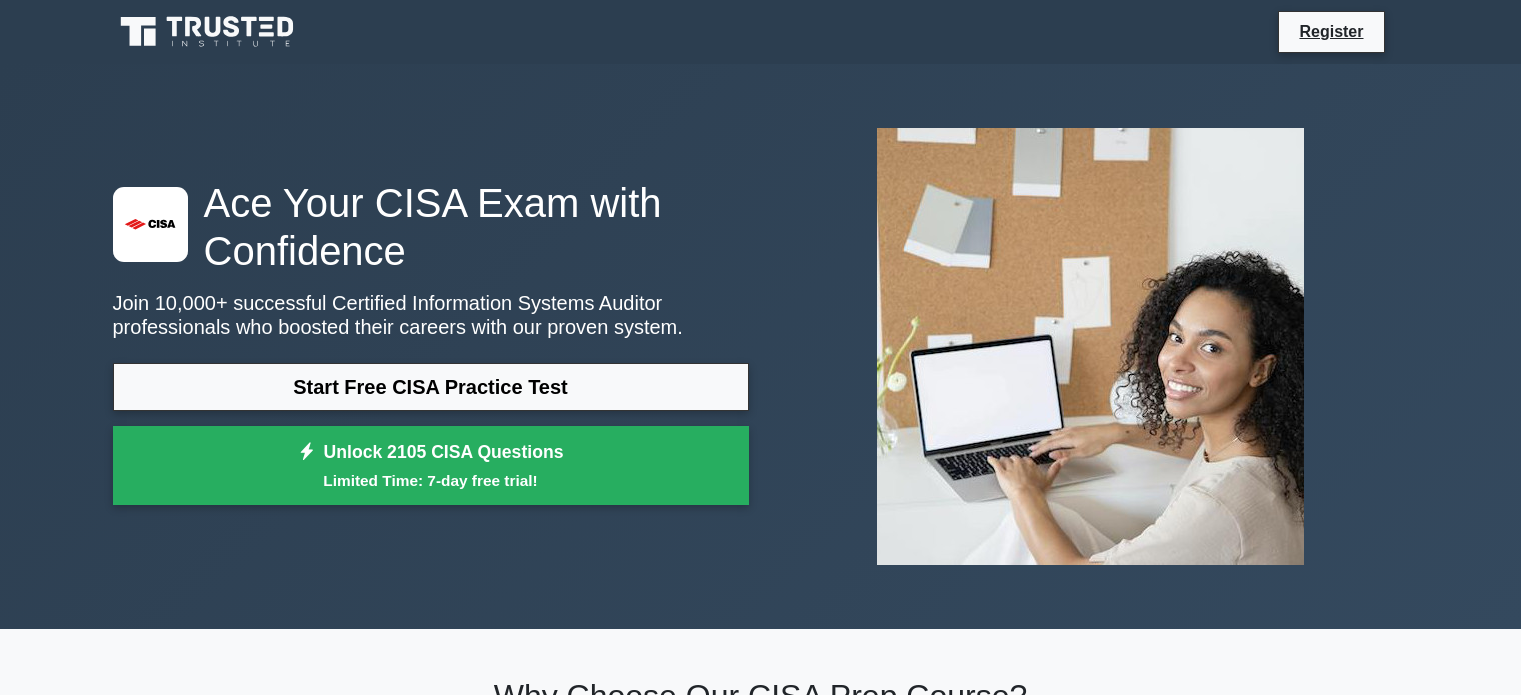 scroll, scrollTop: 0, scrollLeft: 0, axis: both 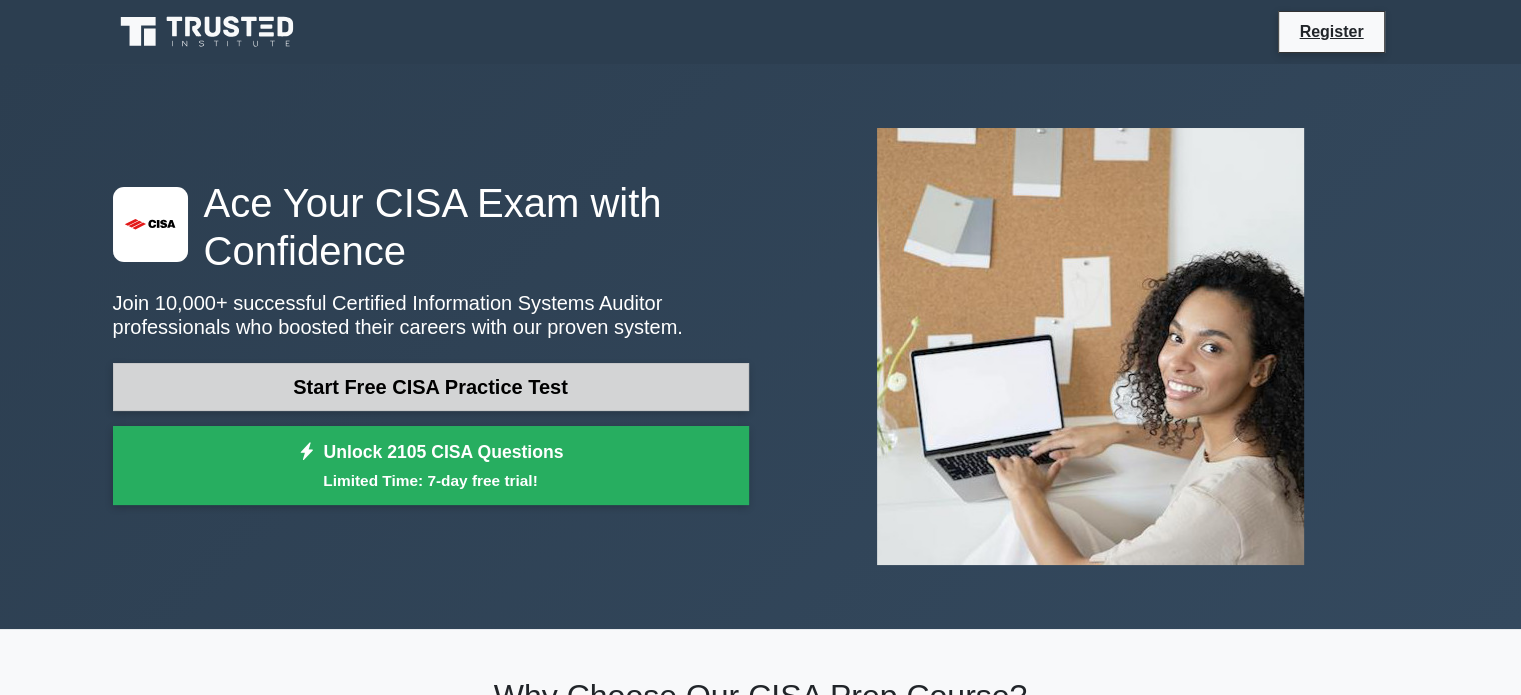 click on "Start Free CISA Practice Test" at bounding box center (431, 387) 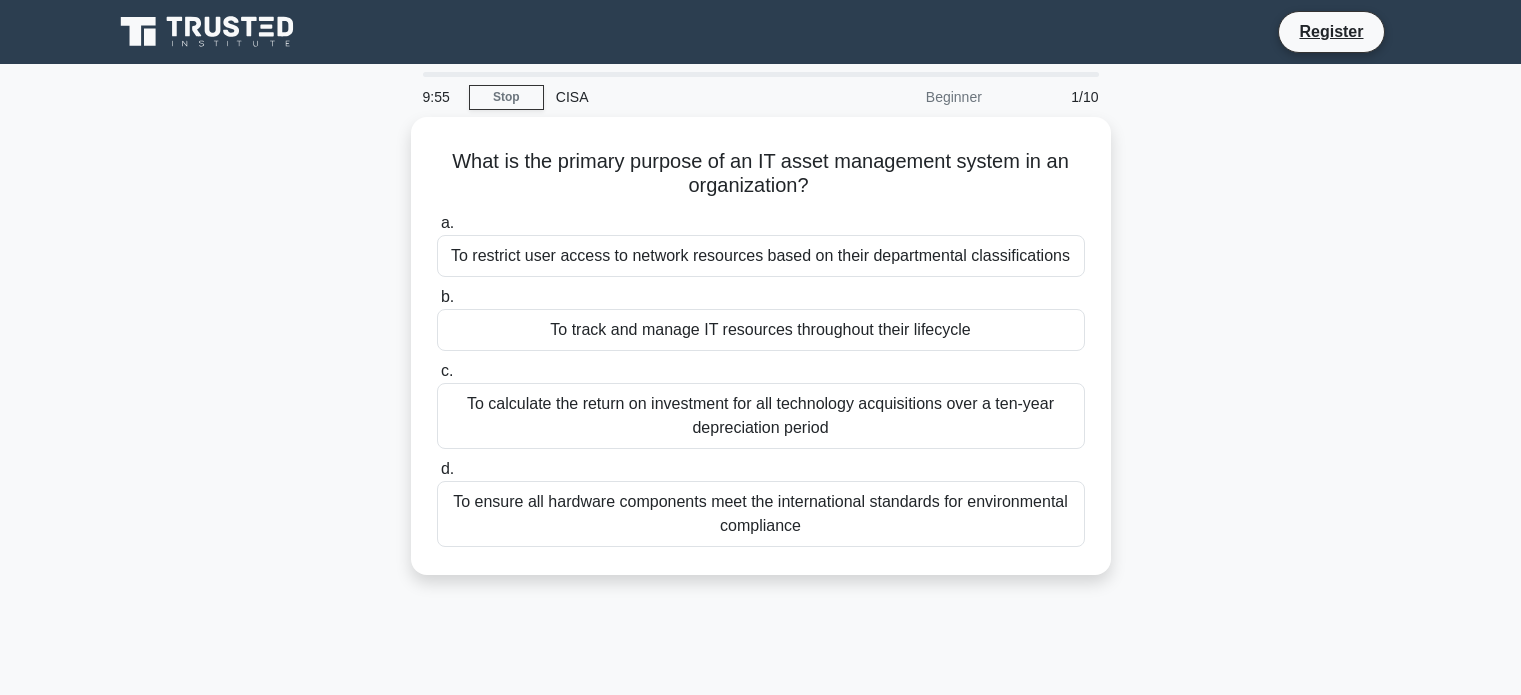 scroll, scrollTop: 0, scrollLeft: 0, axis: both 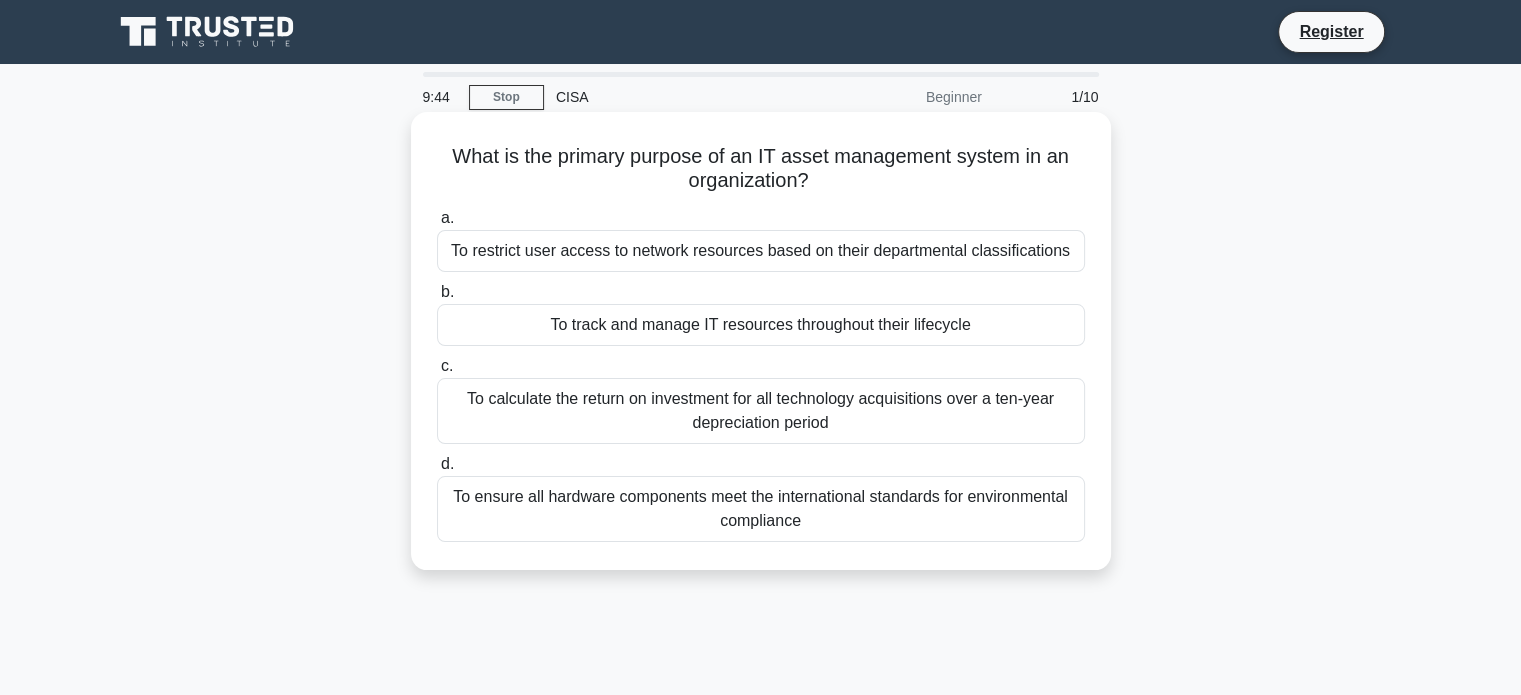 click on "To track and manage IT resources throughout their lifecycle" at bounding box center (761, 325) 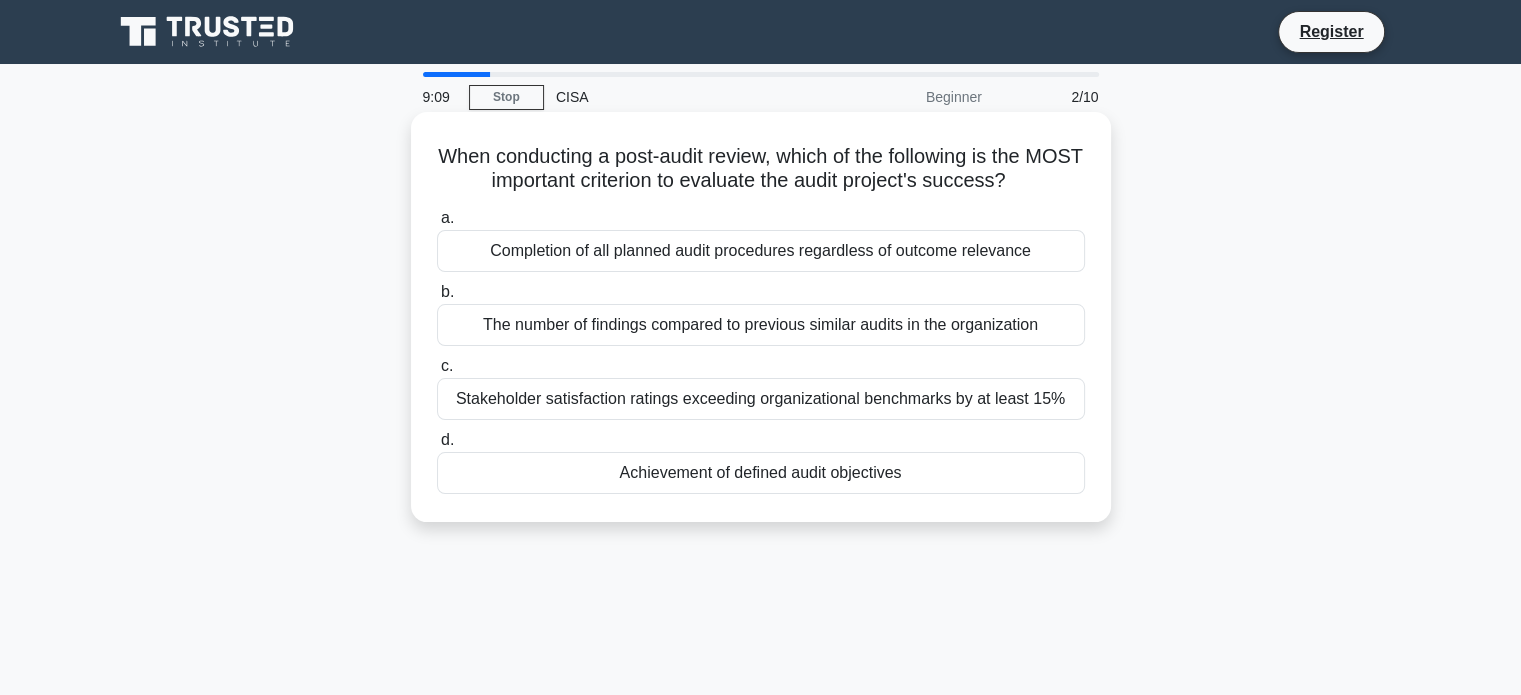 click on "Achievement of defined audit objectives" at bounding box center (761, 473) 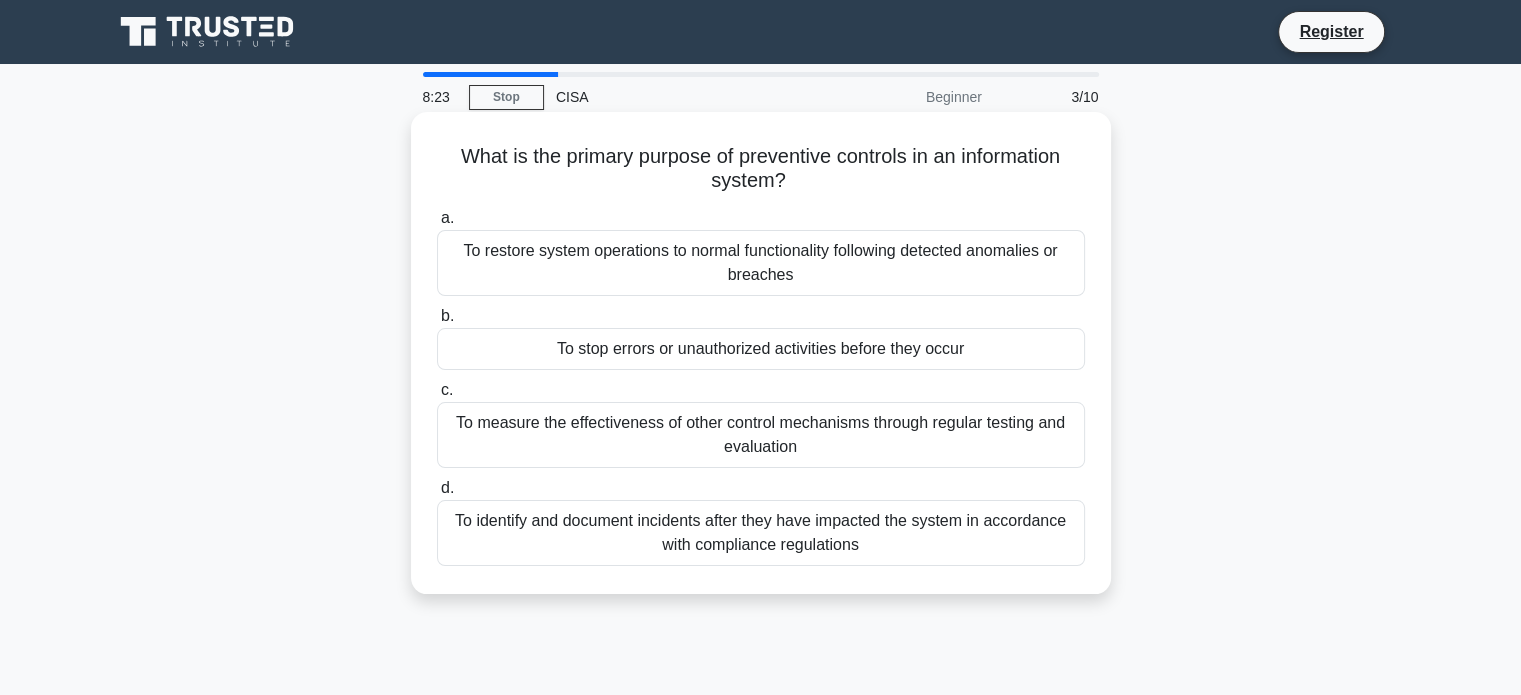 click on "To stop errors or unauthorized activities before they occur" at bounding box center (761, 349) 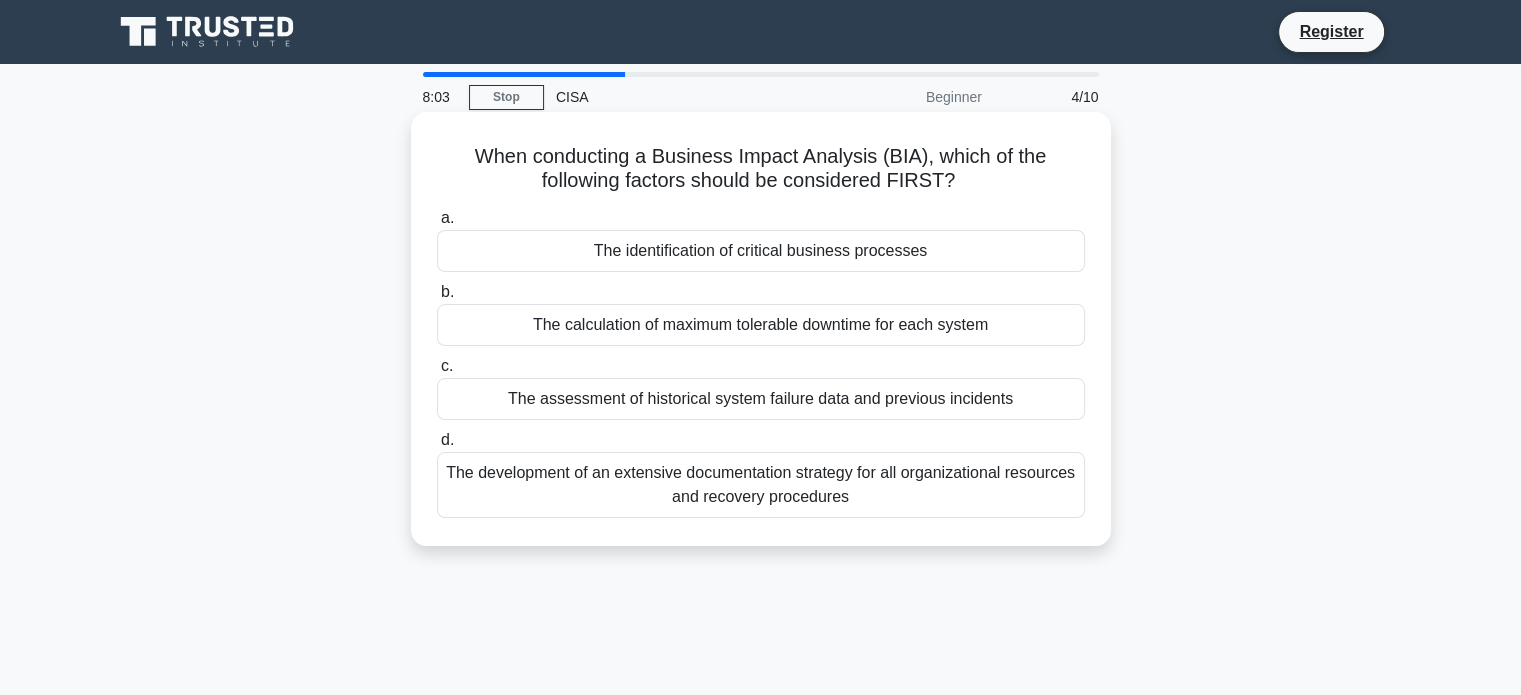 click on "The identification of critical business processes" at bounding box center [761, 251] 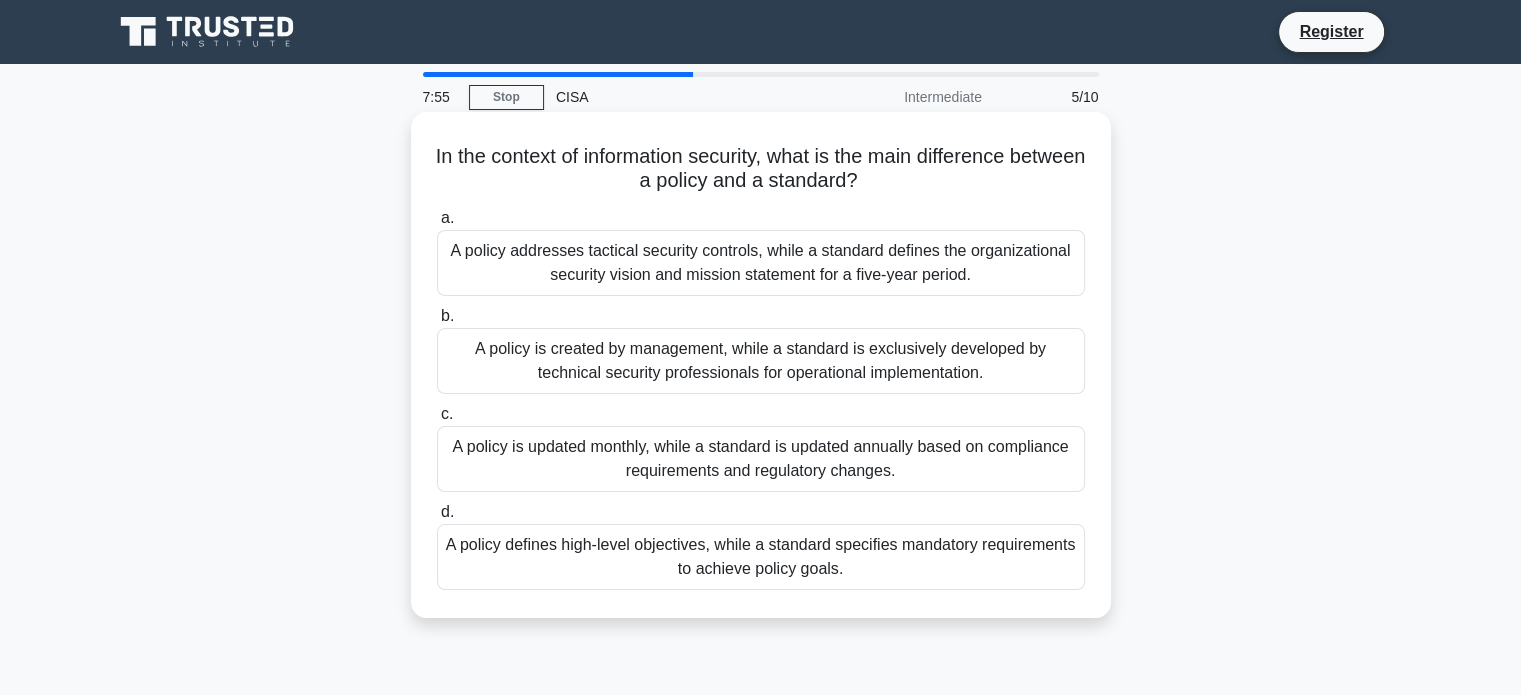 drag, startPoint x: 751, startPoint y: 161, endPoint x: 932, endPoint y: 183, distance: 182.3321 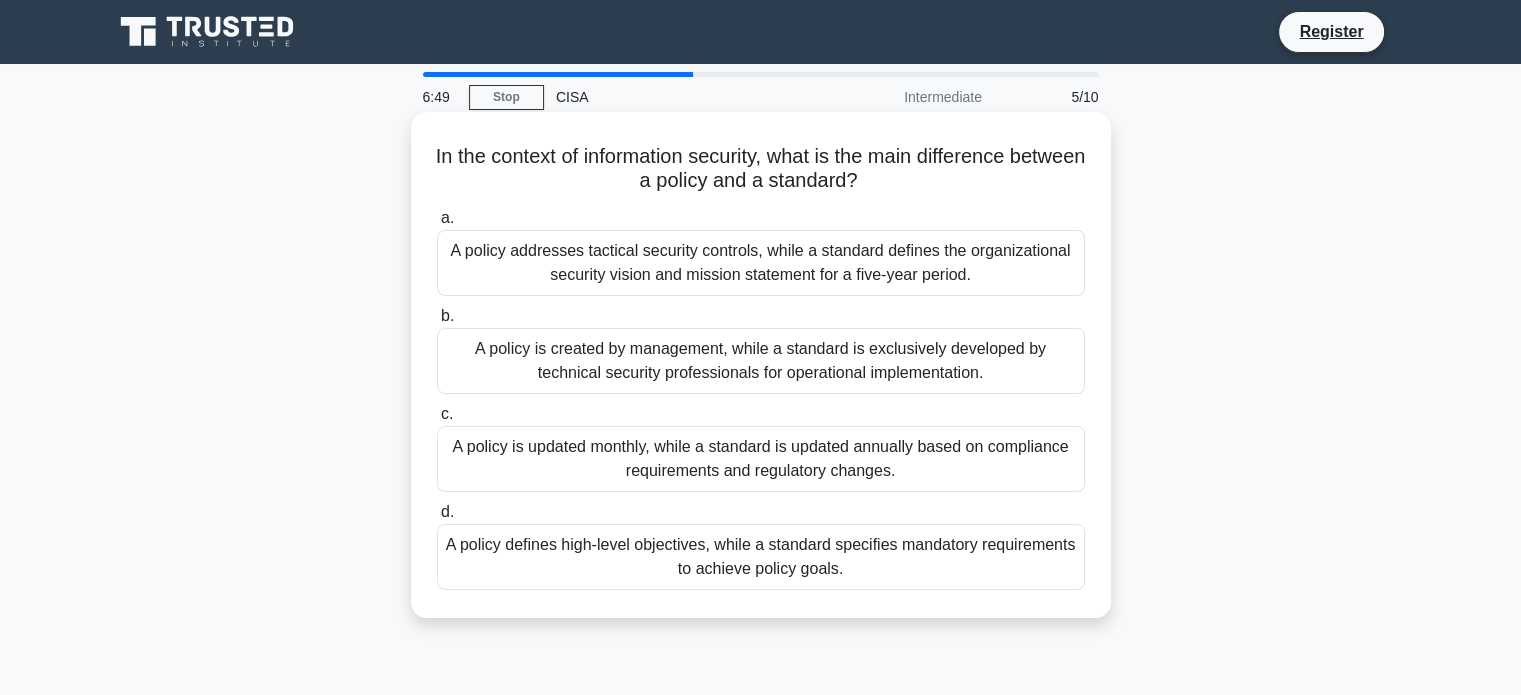 click on "A policy defines high-level objectives, while a standard specifies mandatory requirements to achieve policy goals." at bounding box center (761, 557) 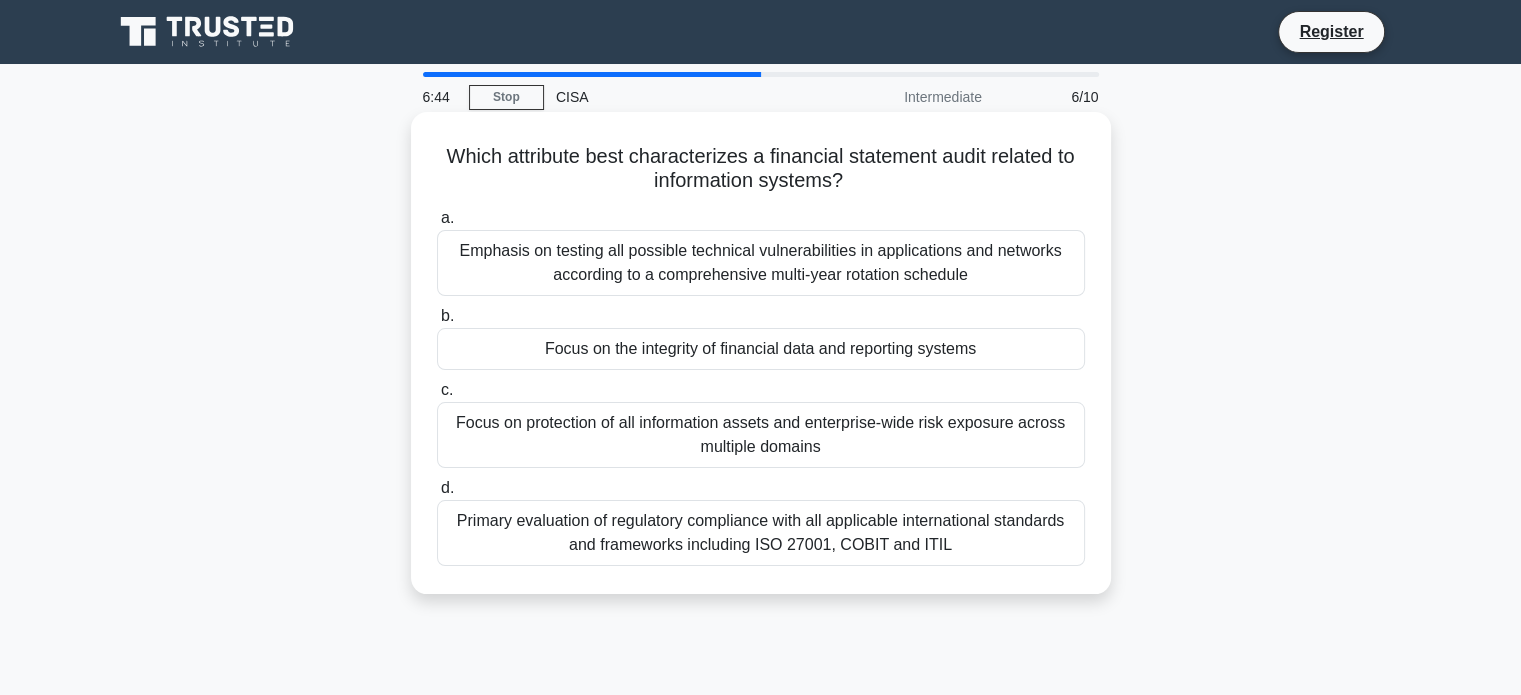 drag, startPoint x: 628, startPoint y: 152, endPoint x: 863, endPoint y: 179, distance: 236.54597 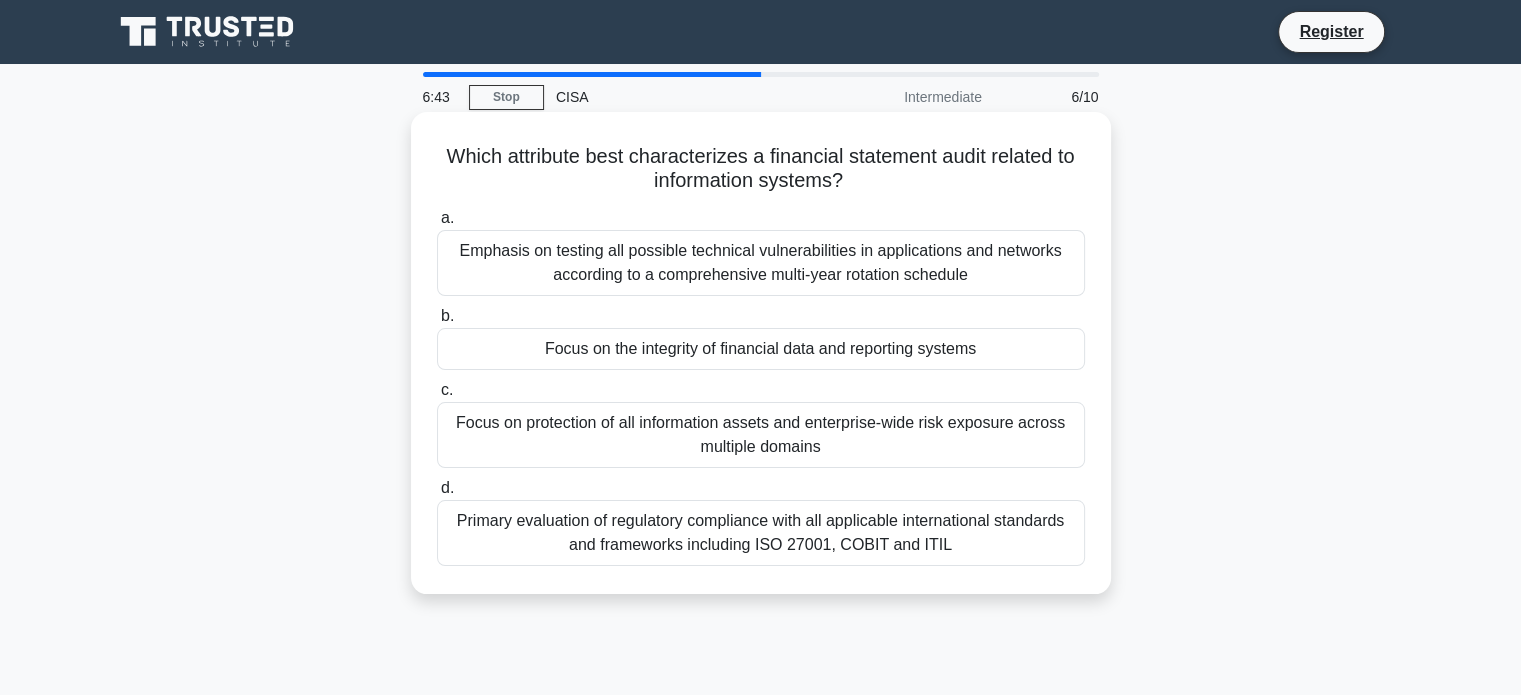 click on ".spinner_0XTQ{transform-origin:center;animation:spinner_y6GP .75s linear infinite}@keyframes spinner_y6GP{100%{transform:rotate(360deg)}}" 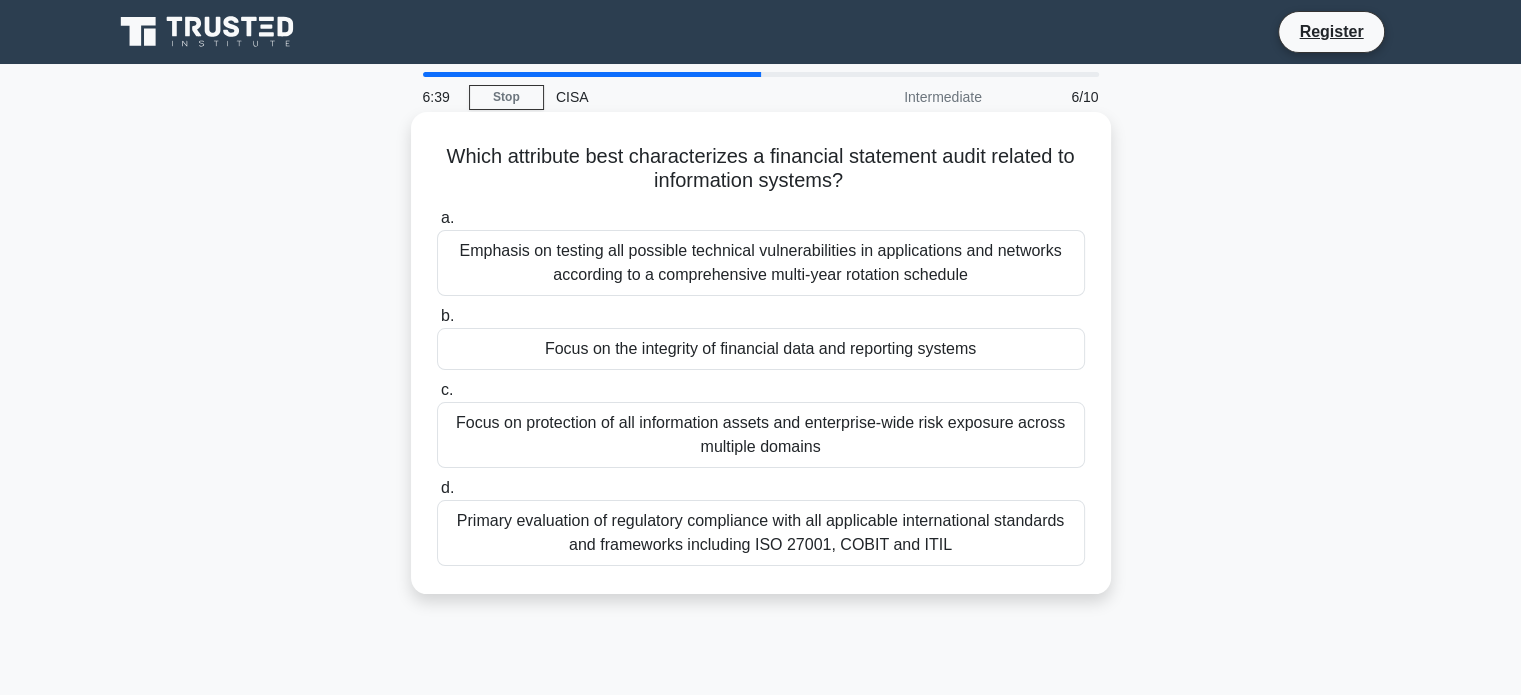 drag, startPoint x: 568, startPoint y: 156, endPoint x: 872, endPoint y: 187, distance: 305.5765 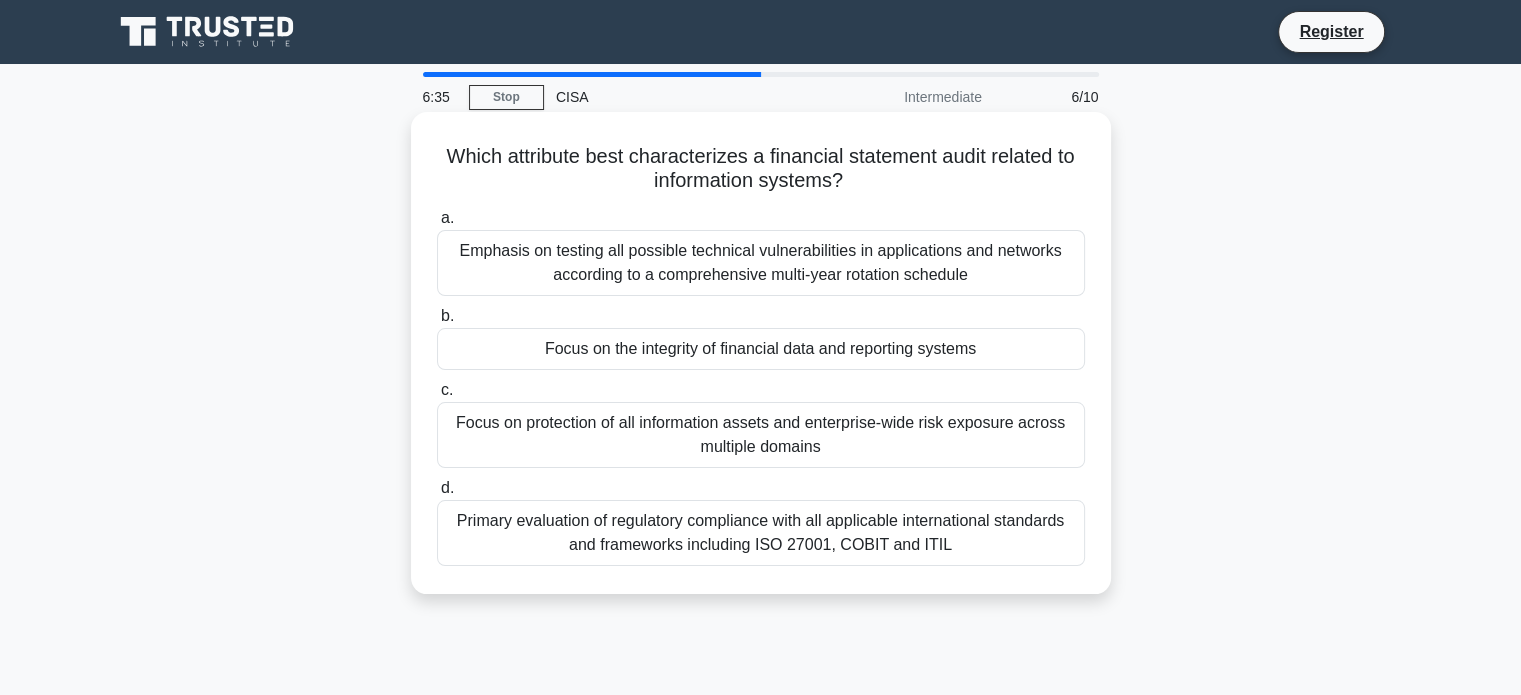 drag, startPoint x: 568, startPoint y: 159, endPoint x: 856, endPoint y: 193, distance: 290 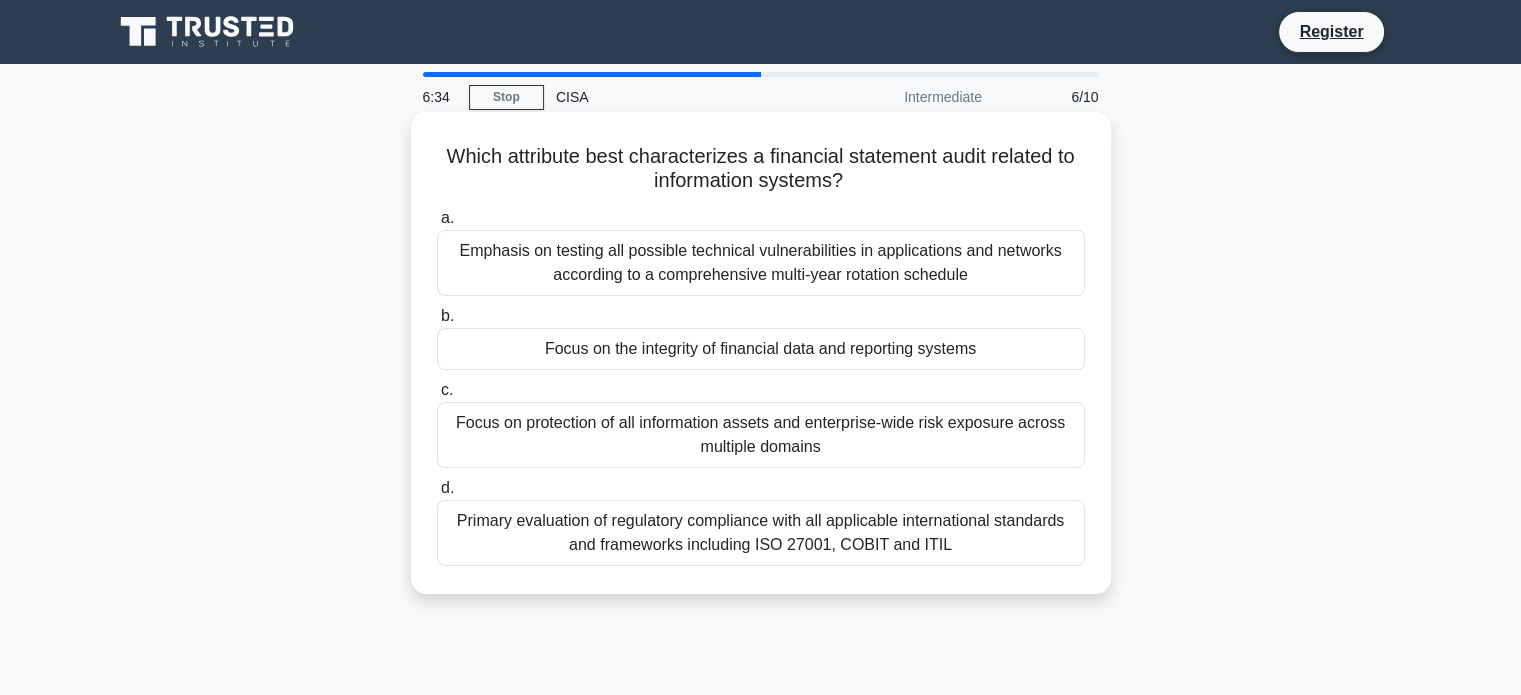 click on ".spinner_0XTQ{transform-origin:center;animation:spinner_y6GP .75s linear infinite}@keyframes spinner_y6GP{100%{transform:rotate(360deg)}}" 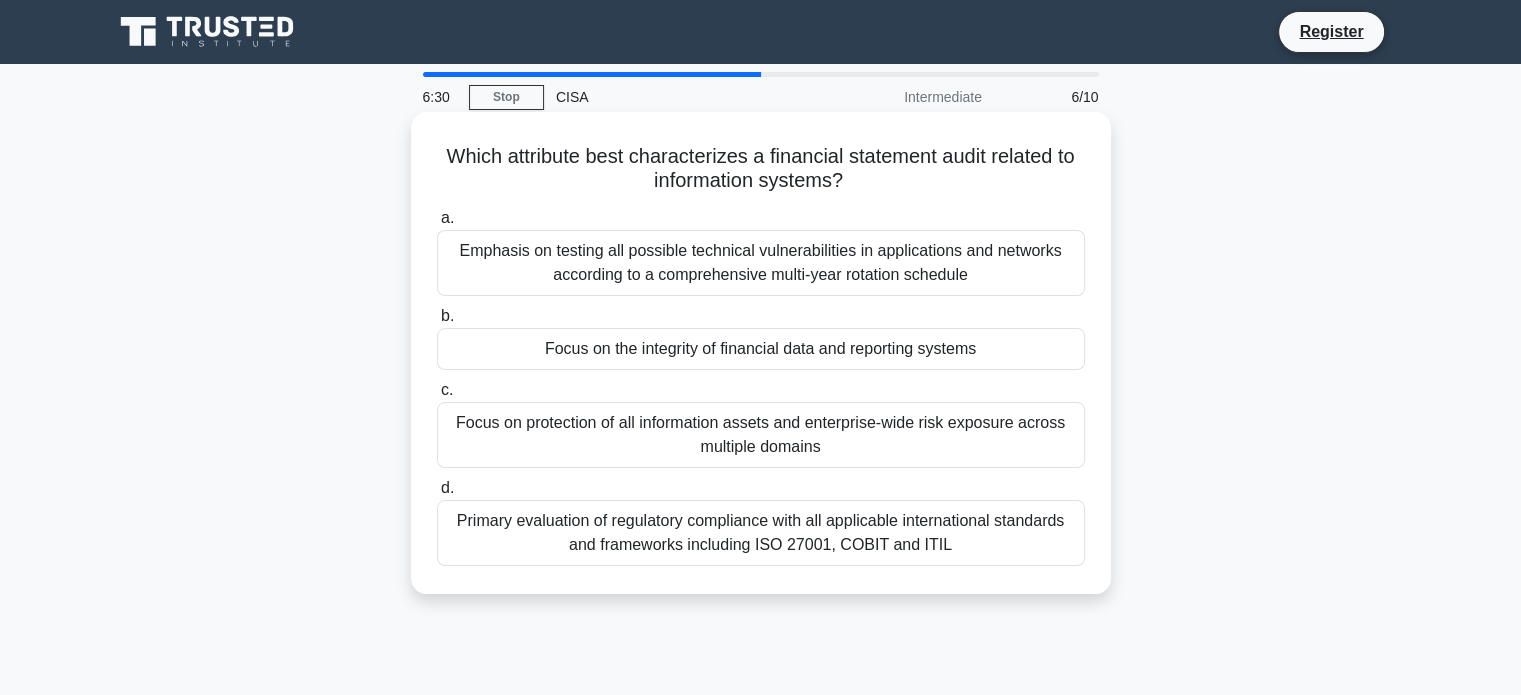 drag, startPoint x: 672, startPoint y: 161, endPoint x: 857, endPoint y: 178, distance: 185.77943 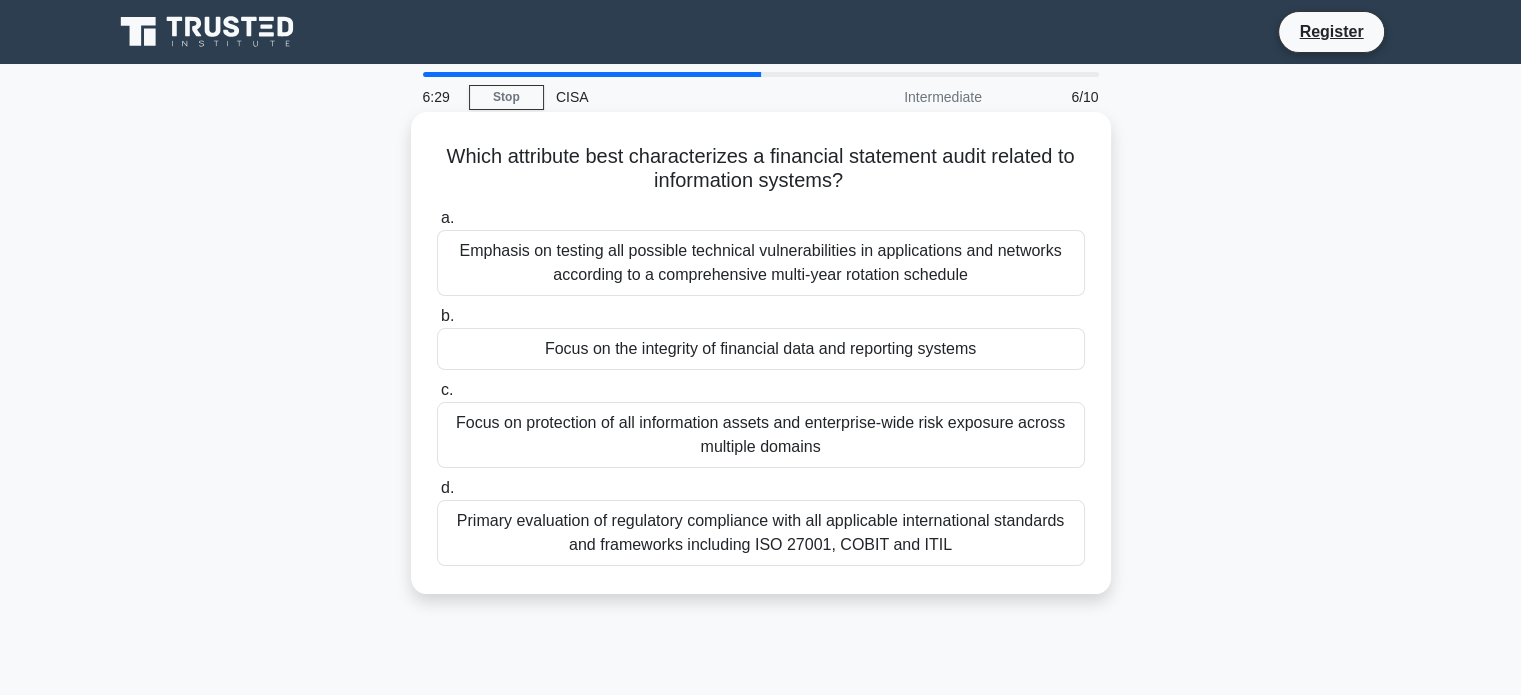 click on ".spinner_0XTQ{transform-origin:center;animation:spinner_y6GP .75s linear infinite}@keyframes spinner_y6GP{100%{transform:rotate(360deg)}}" 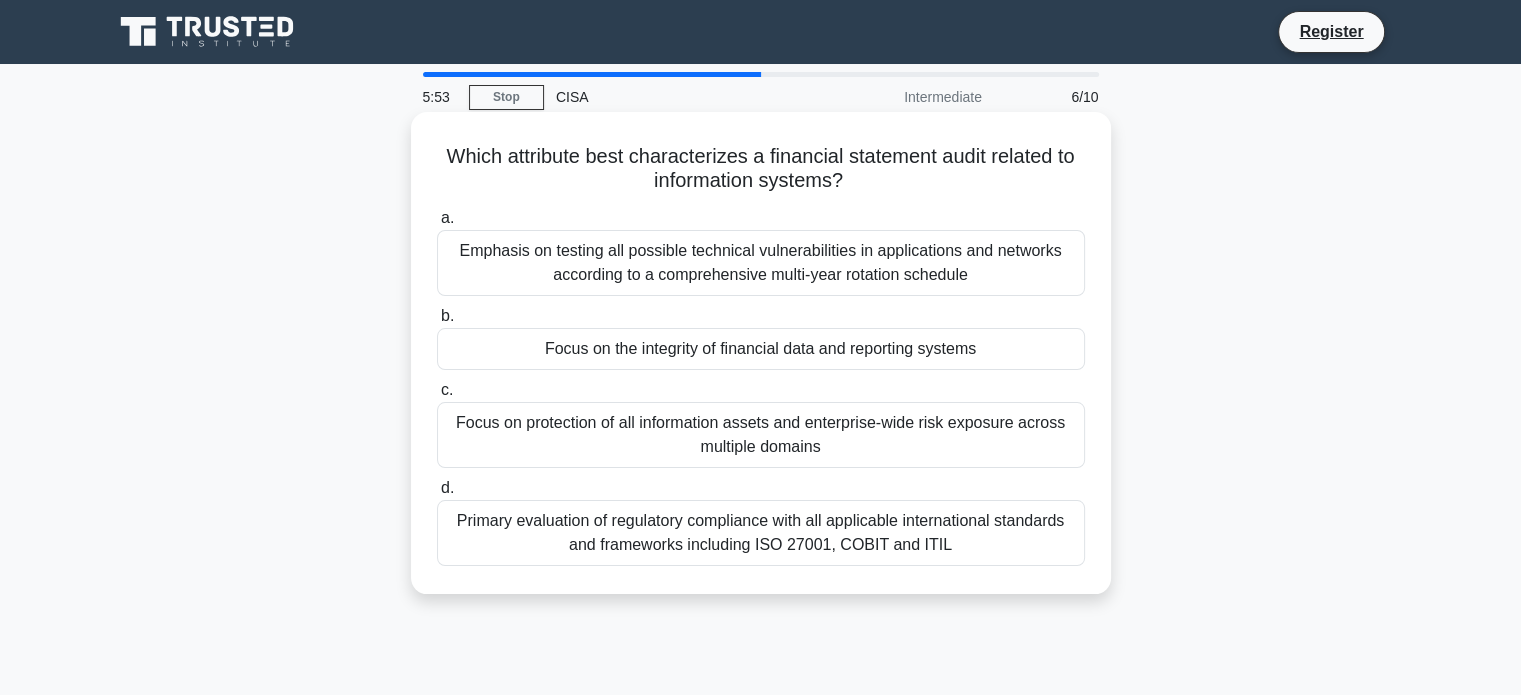 click on "Focus on the integrity of financial data and reporting systems" at bounding box center (761, 349) 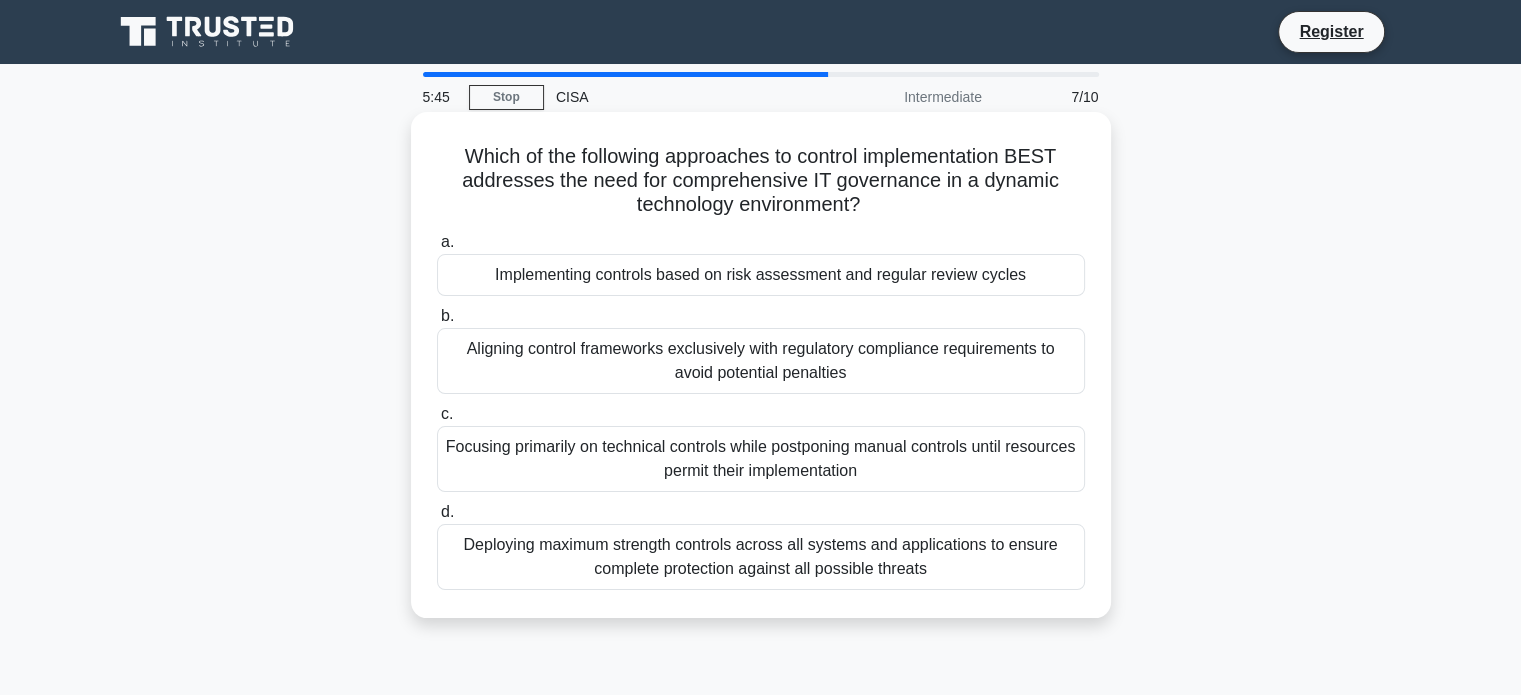drag, startPoint x: 893, startPoint y: 157, endPoint x: 929, endPoint y: 200, distance: 56.0803 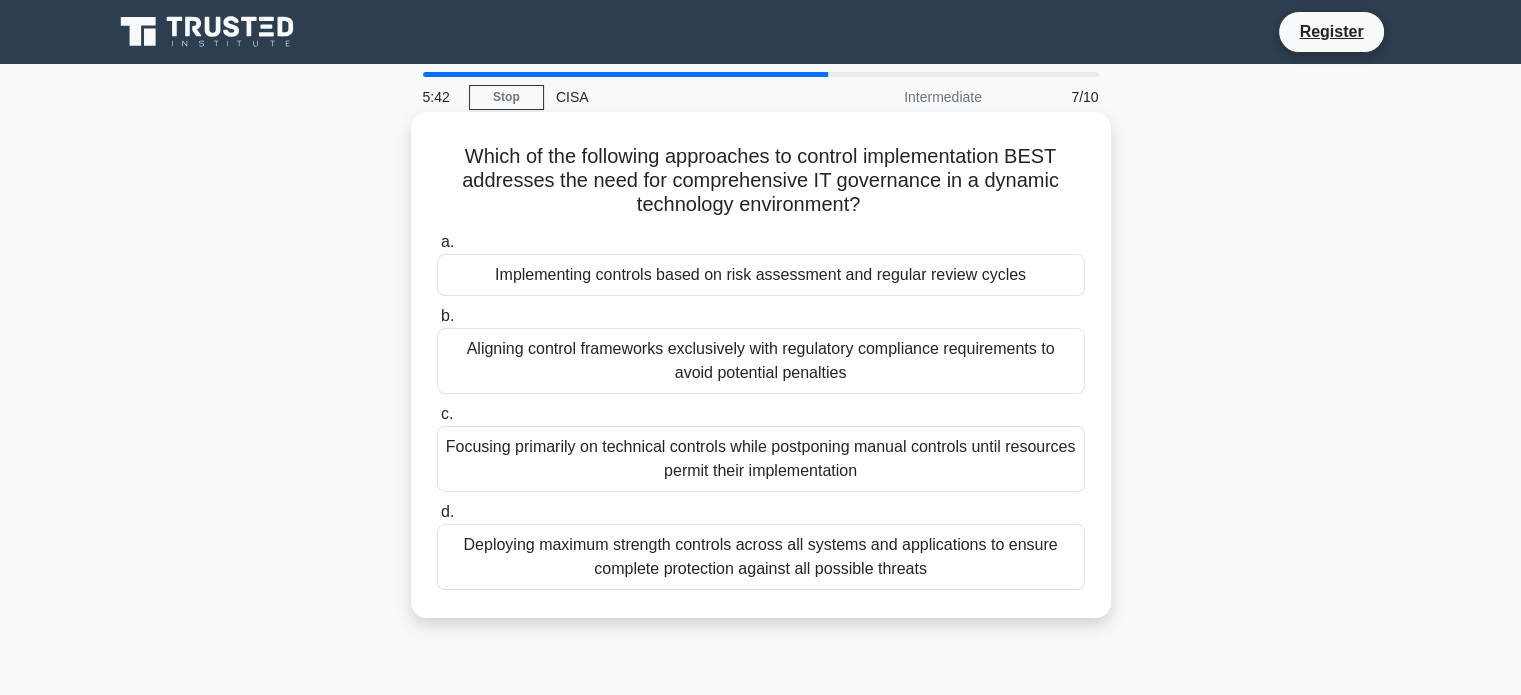 drag, startPoint x: 918, startPoint y: 156, endPoint x: 932, endPoint y: 199, distance: 45.221676 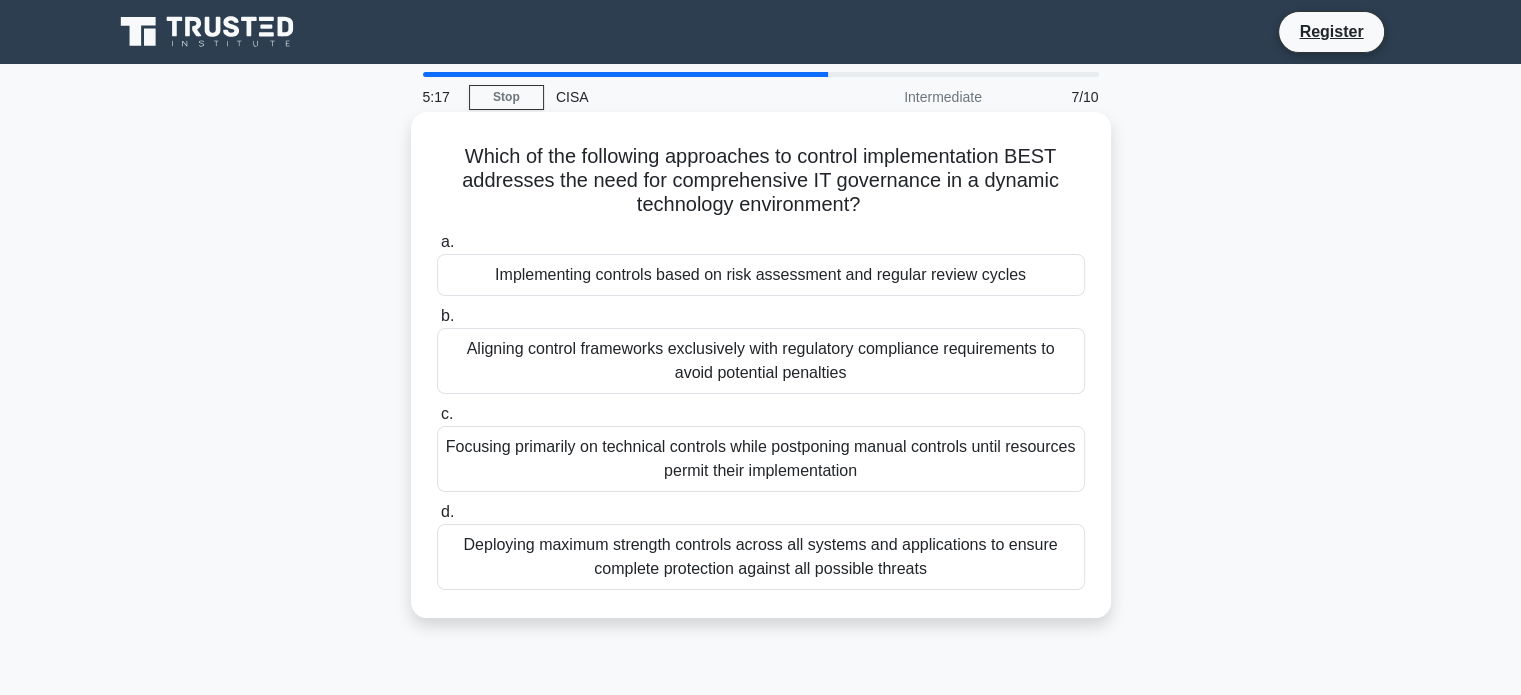 click on "Which of the following approaches to control implementation BEST addresses the need for comprehensive IT governance in a dynamic technology environment?
.spinner_0XTQ{transform-origin:center;animation:spinner_y6GP .75s linear infinite}@keyframes spinner_y6GP{100%{transform:rotate(360deg)}}" at bounding box center [761, 181] 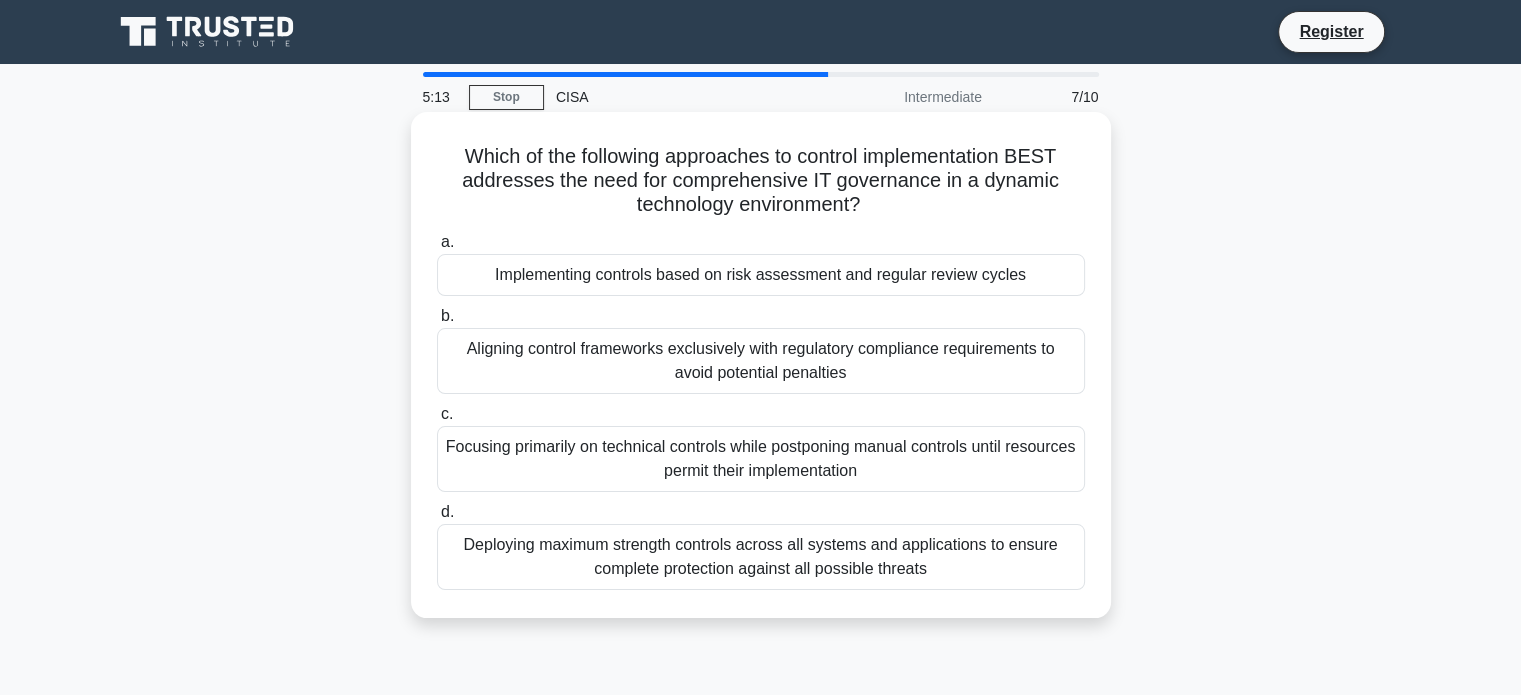 drag, startPoint x: 763, startPoint y: 158, endPoint x: 884, endPoint y: 209, distance: 131.30879 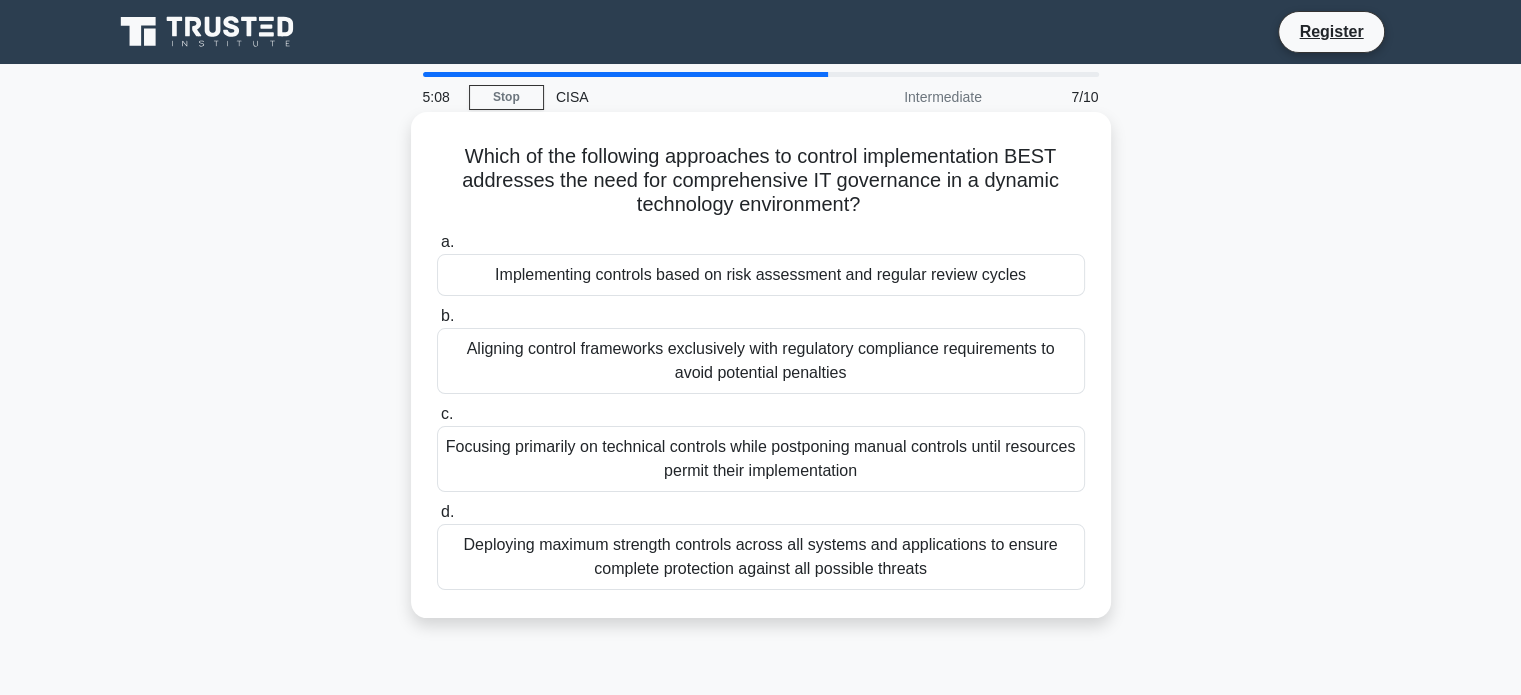 drag, startPoint x: 463, startPoint y: 156, endPoint x: 896, endPoint y: 203, distance: 435.54333 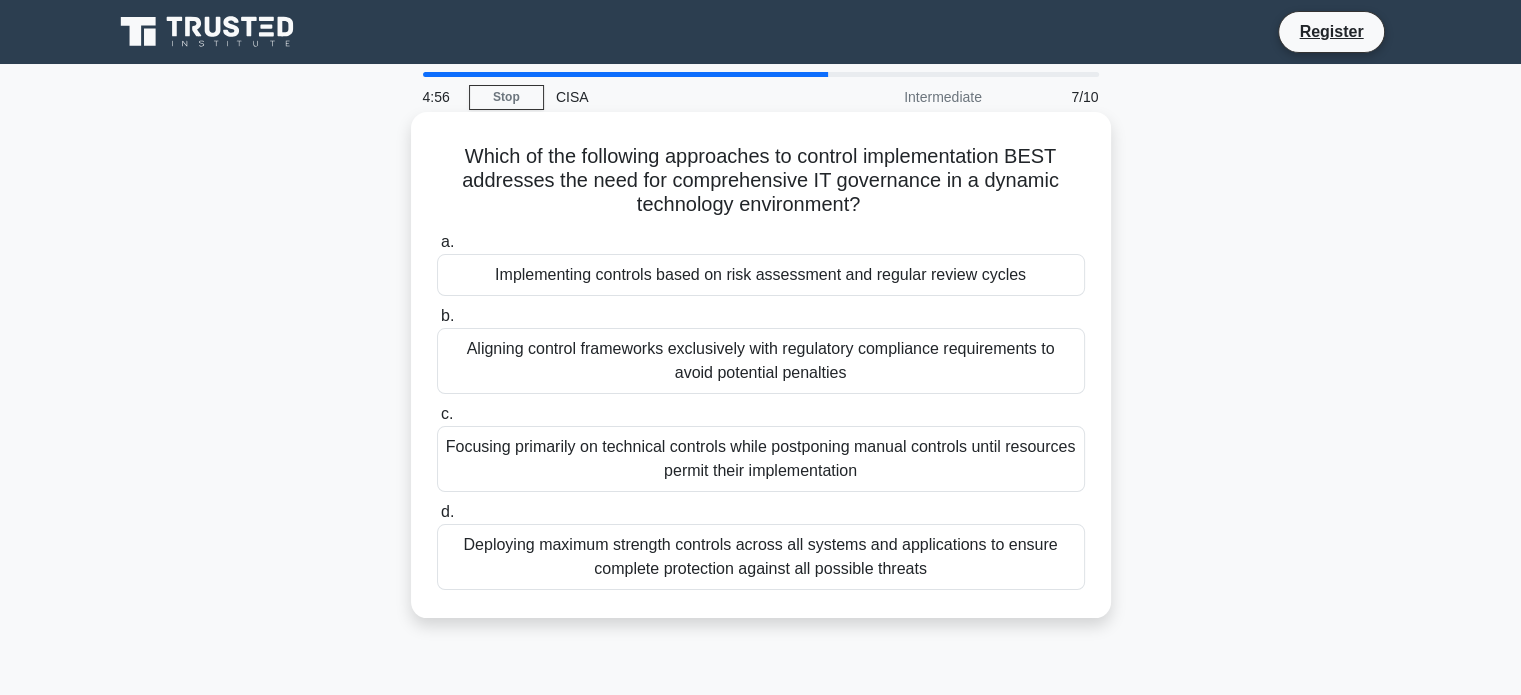 click on ".spinner_0XTQ{transform-origin:center;animation:spinner_y6GP .75s linear infinite}@keyframes spinner_y6GP{100%{transform:rotate(360deg)}}" 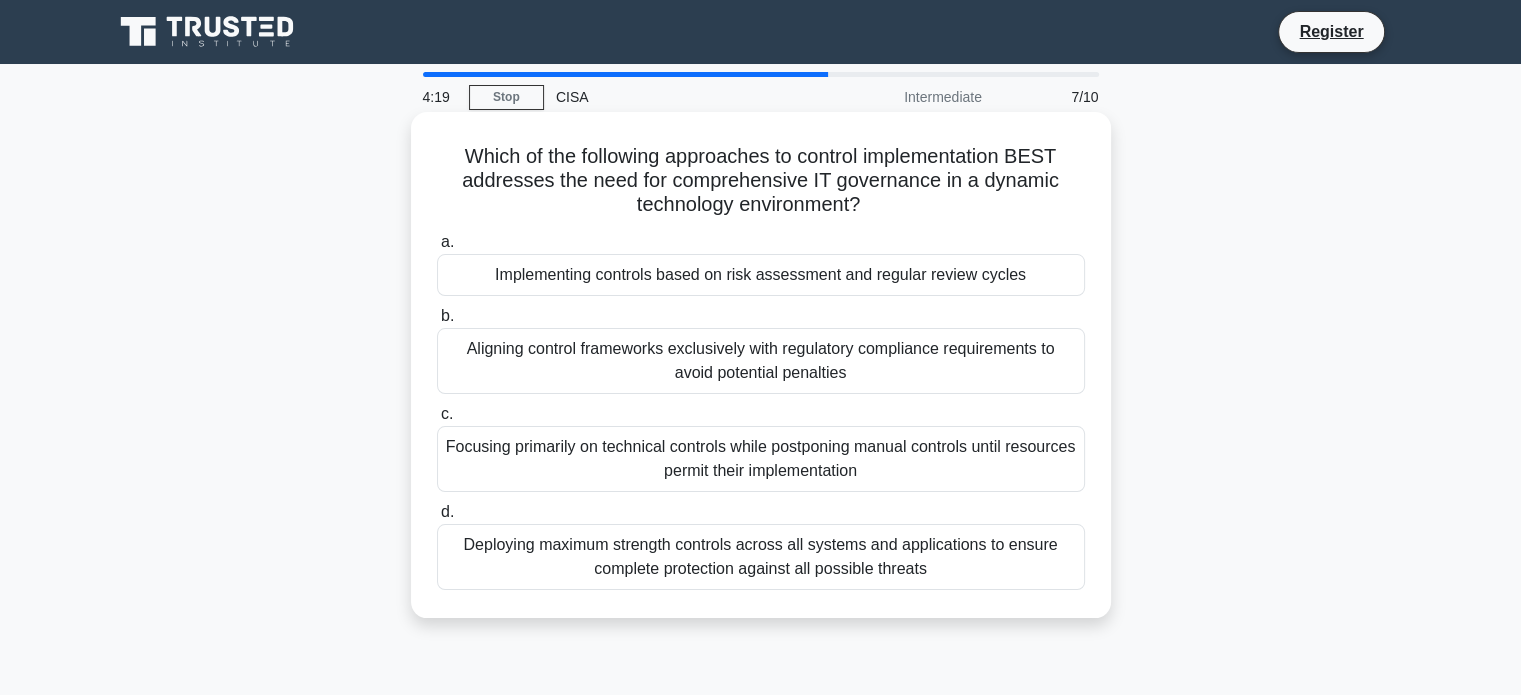 click on "Deploying maximum strength controls across all systems and applications to ensure complete protection against all possible threats" at bounding box center [761, 557] 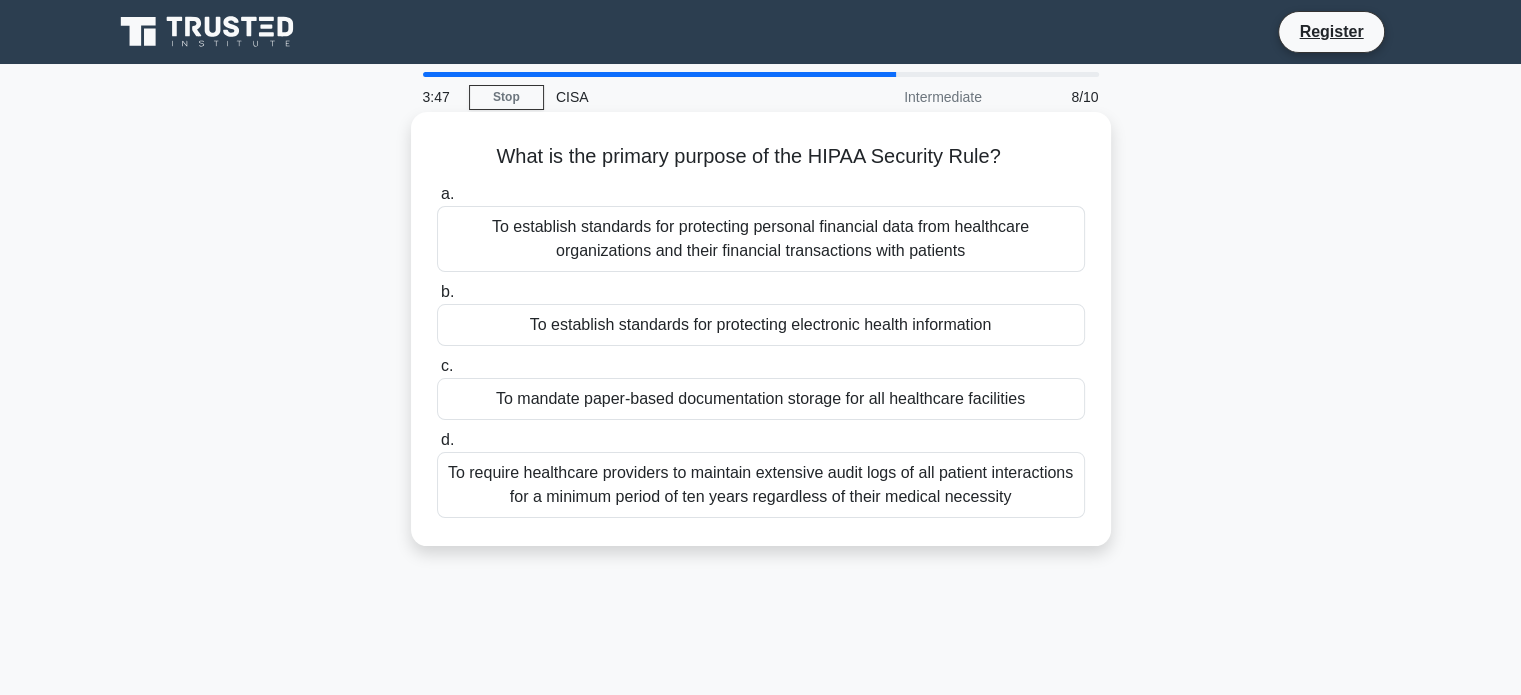 click on "To establish standards for protecting electronic health information" at bounding box center (761, 325) 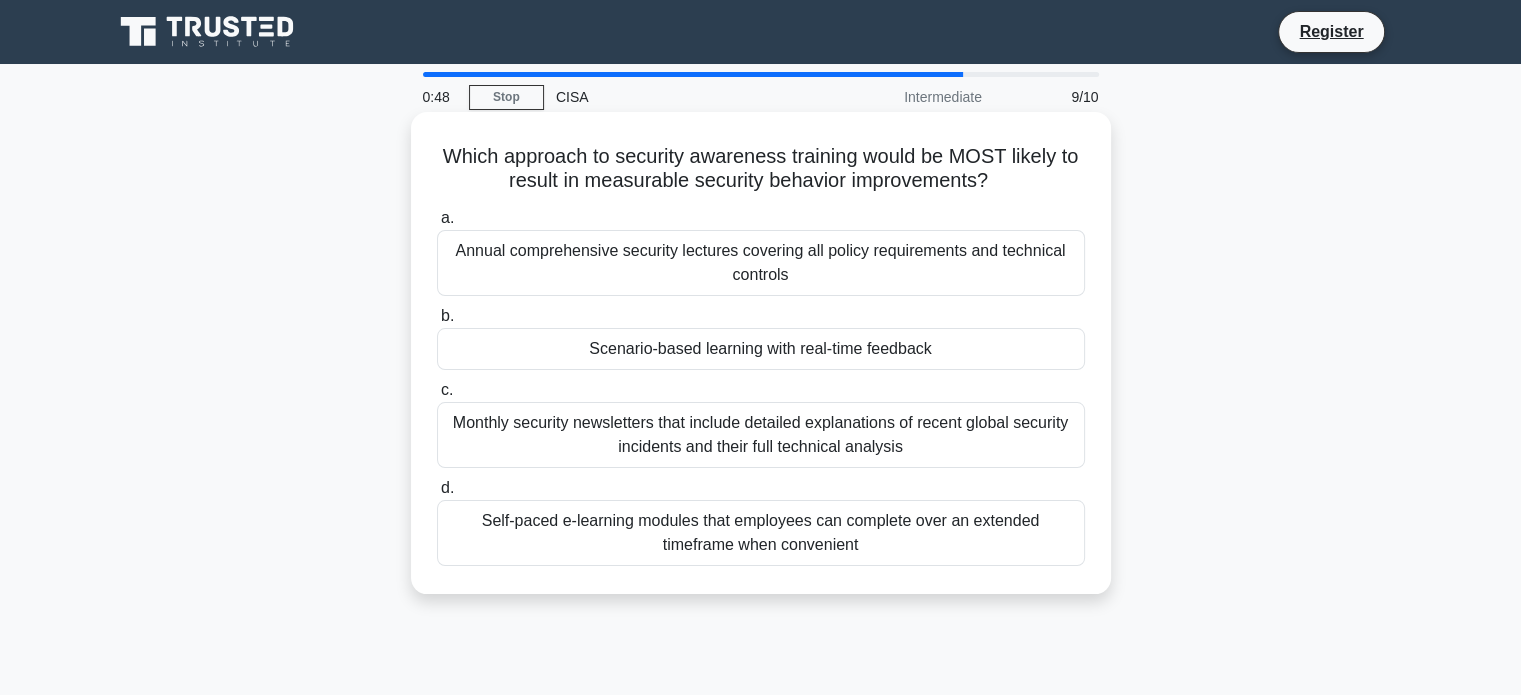 click on "Scenario-based learning with real-time feedback" at bounding box center [761, 349] 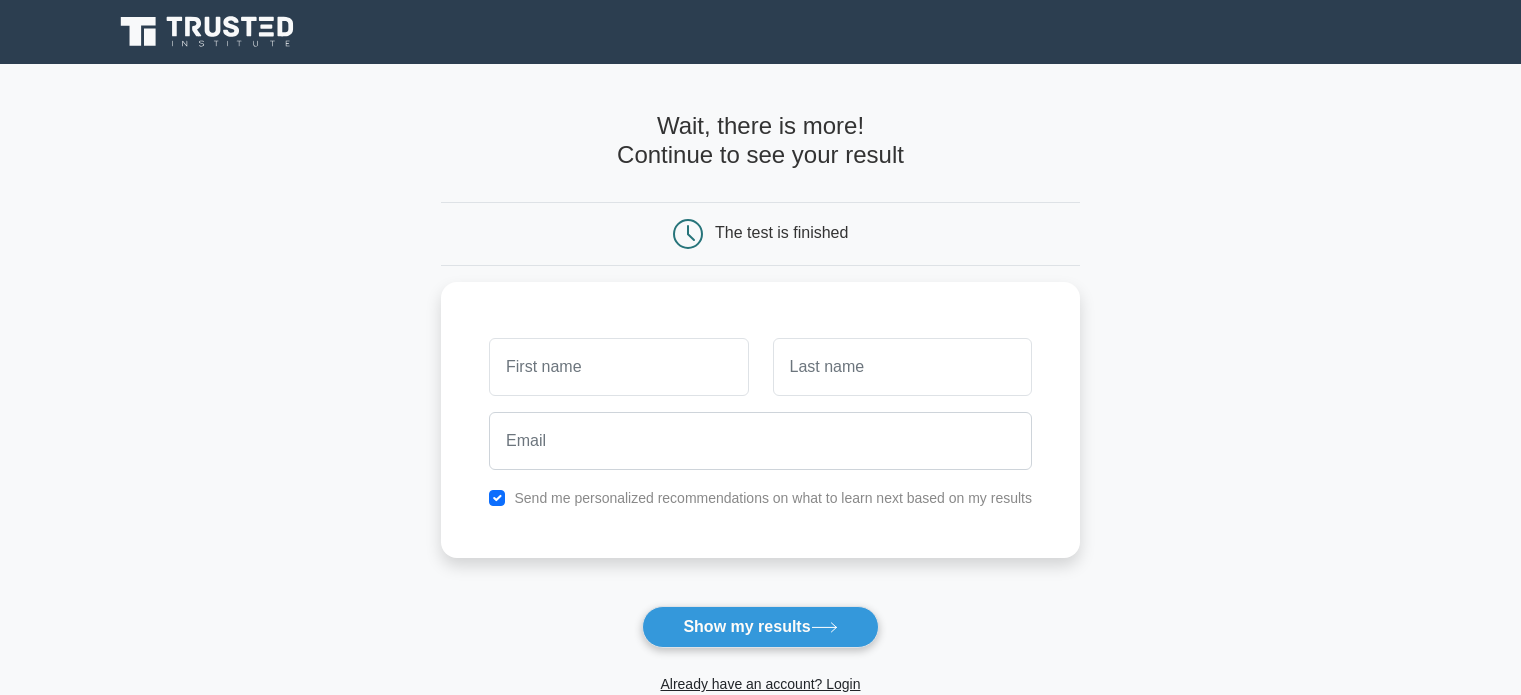 scroll, scrollTop: 0, scrollLeft: 0, axis: both 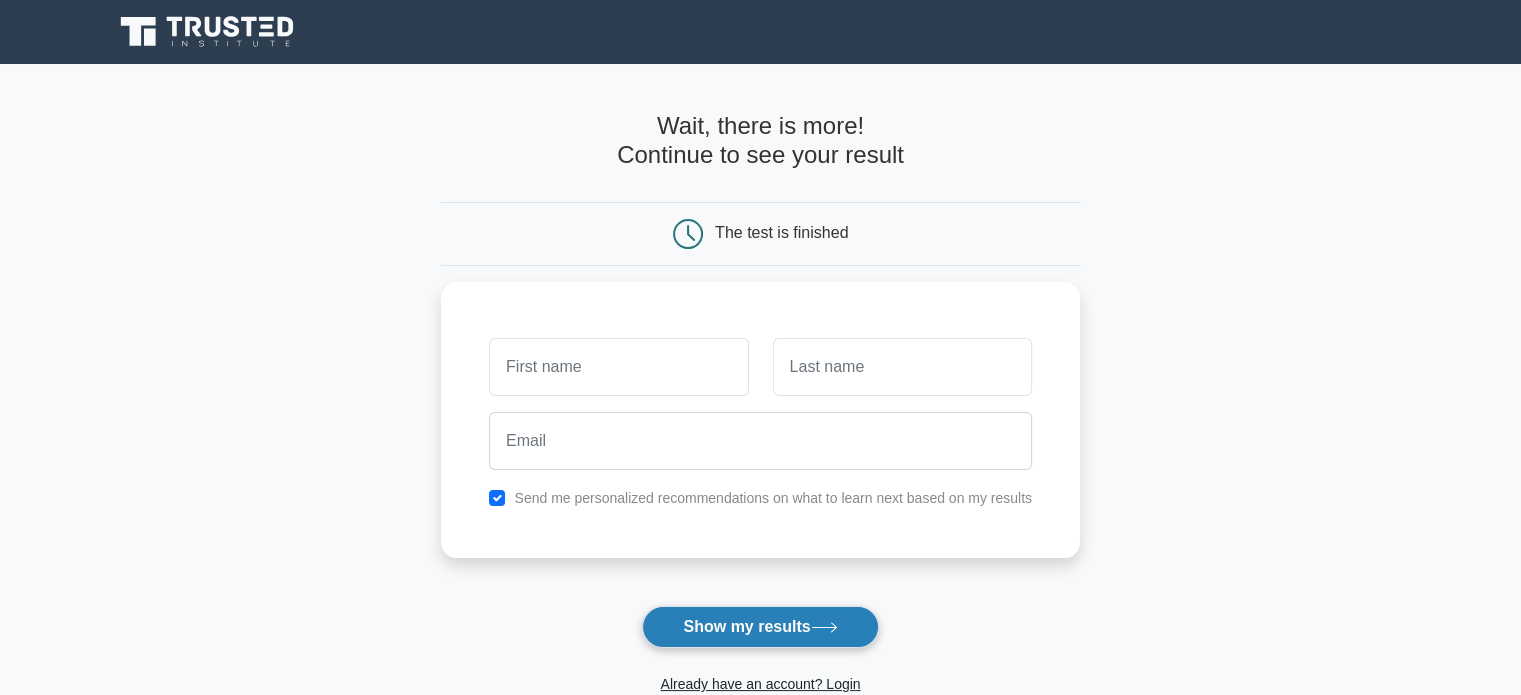 click on "Show my results" at bounding box center (760, 627) 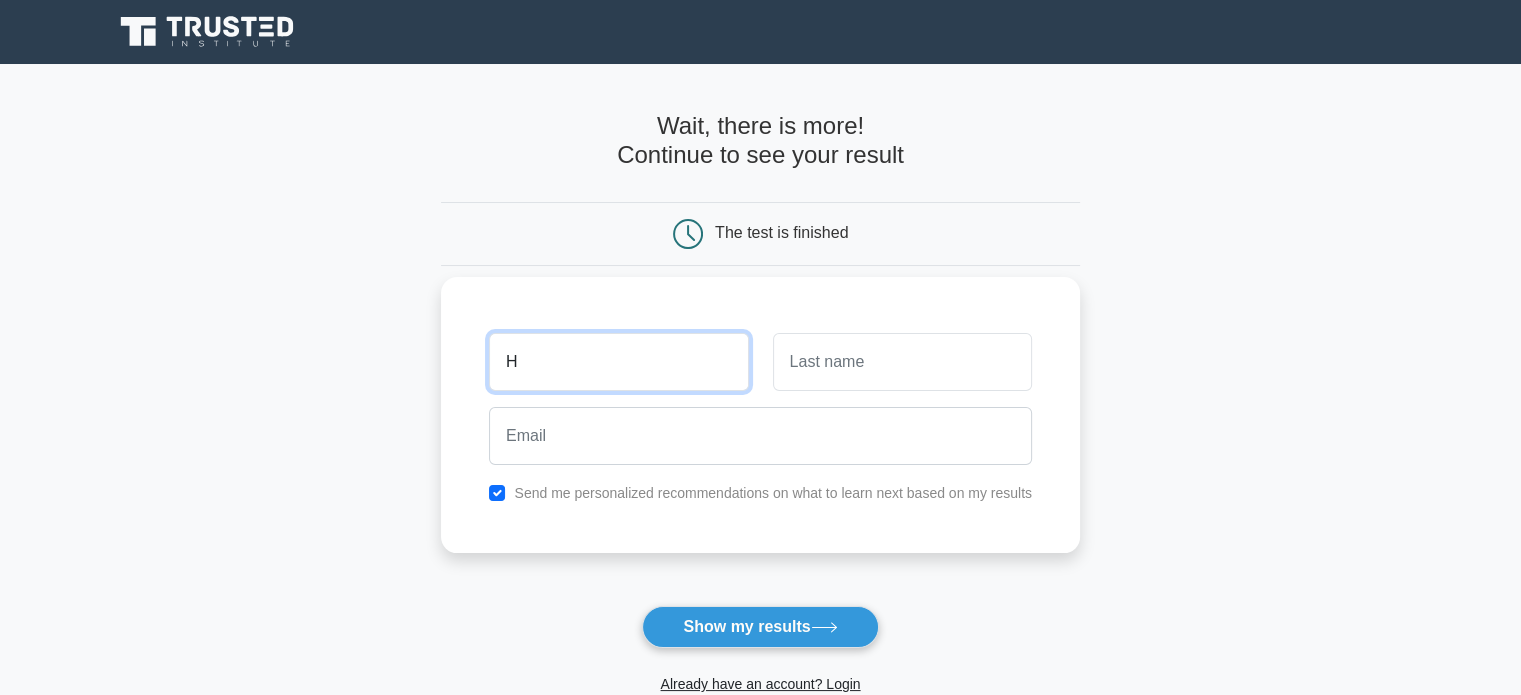 type on "H" 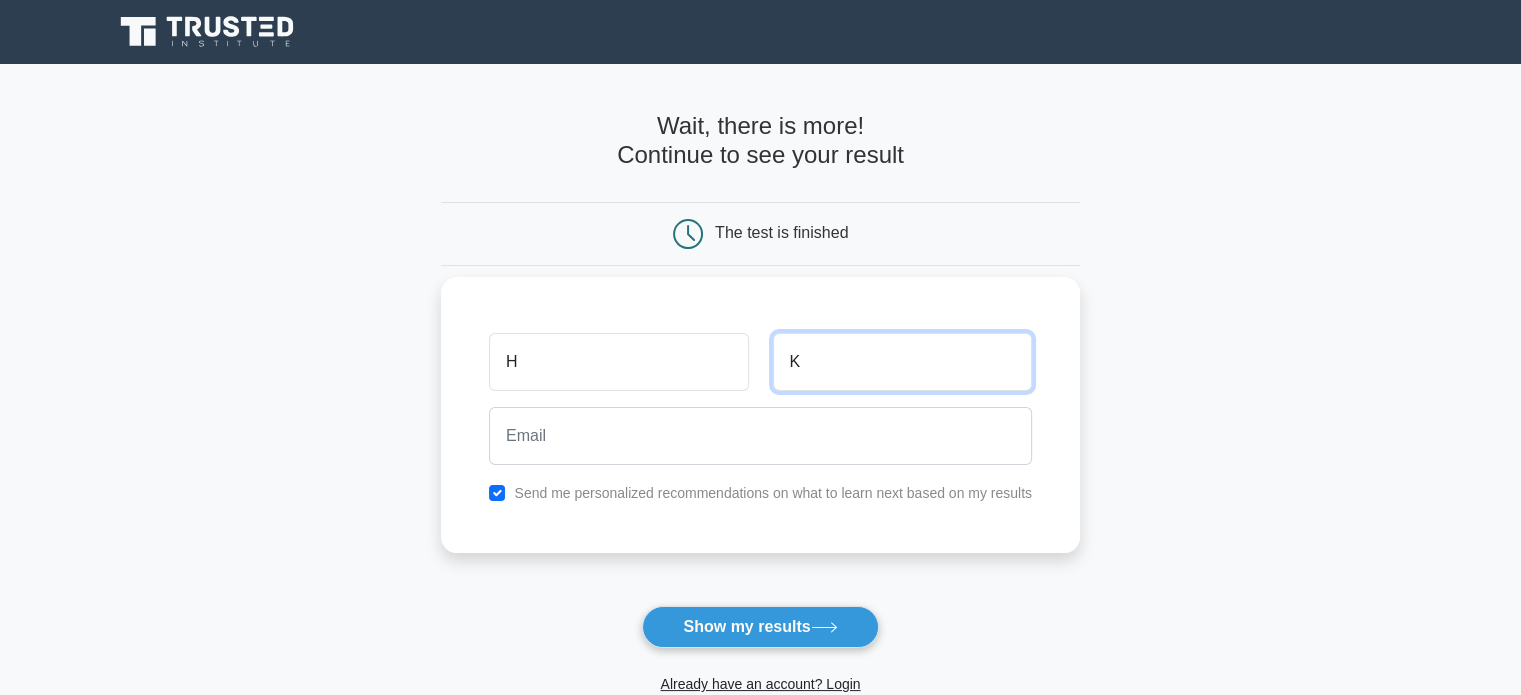 type on "K" 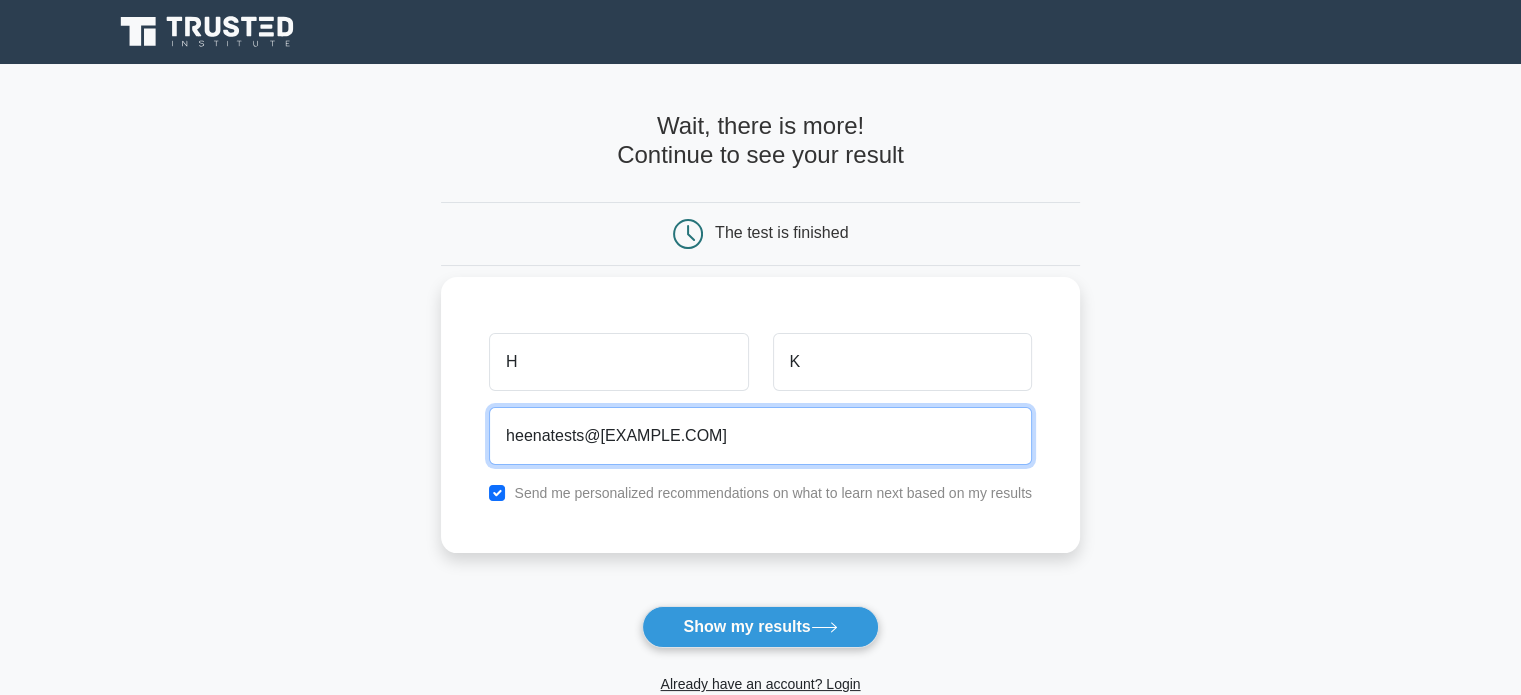 type on "heenatests@gmail.com" 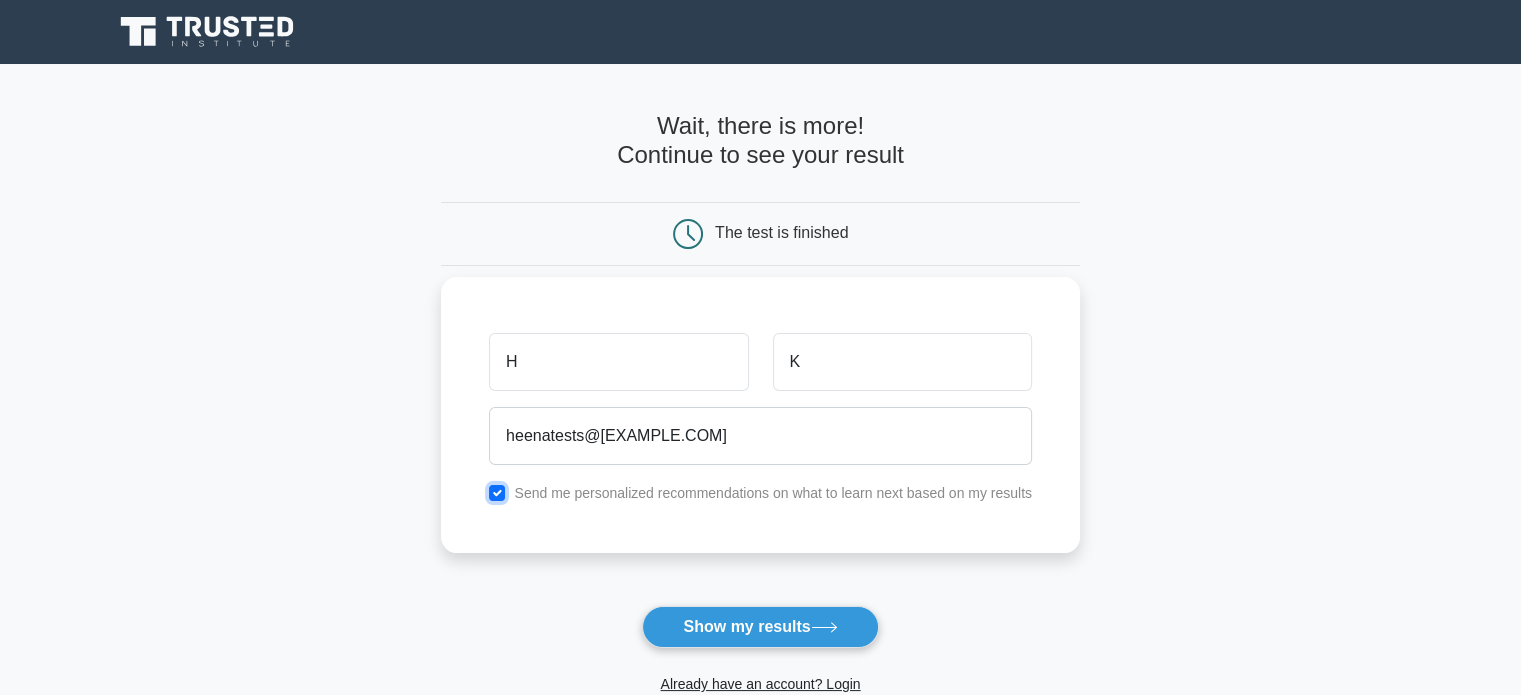 click at bounding box center [497, 493] 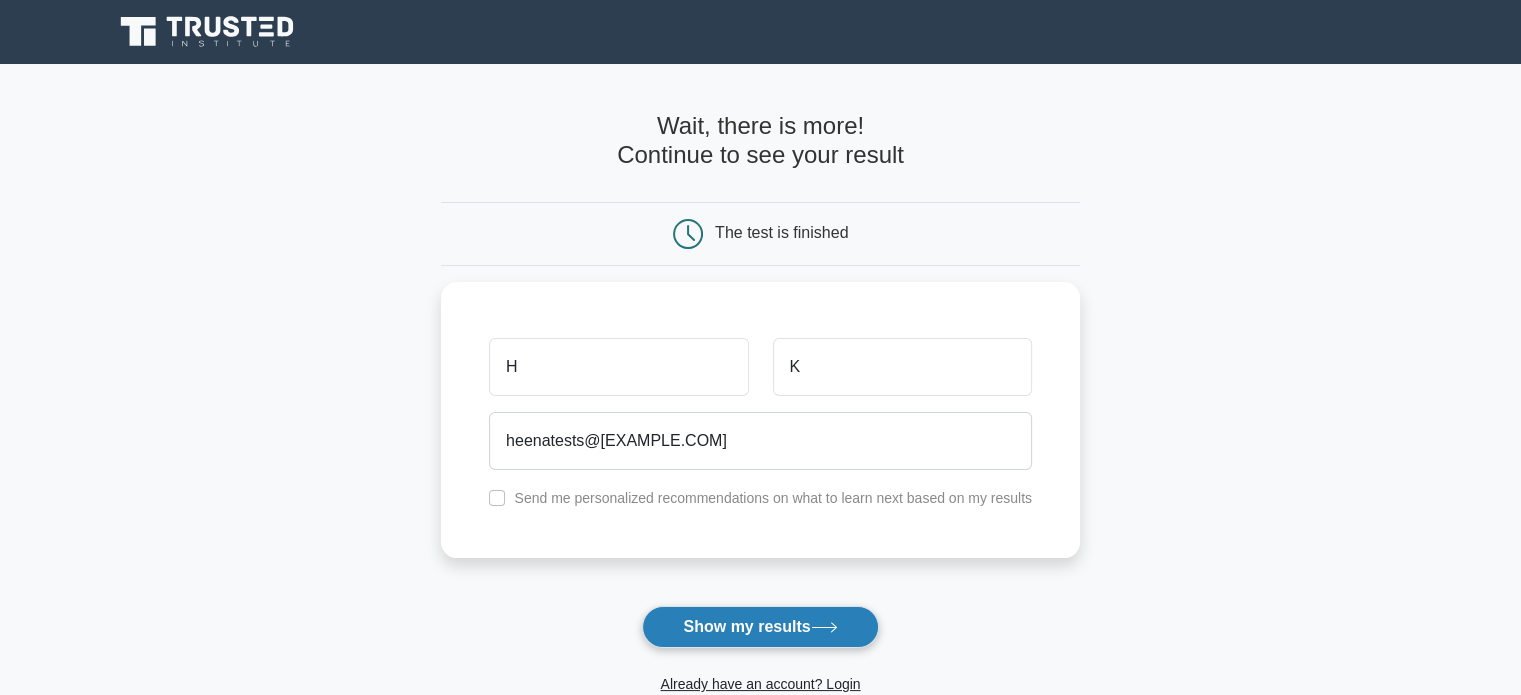 click on "Show my results" at bounding box center (760, 627) 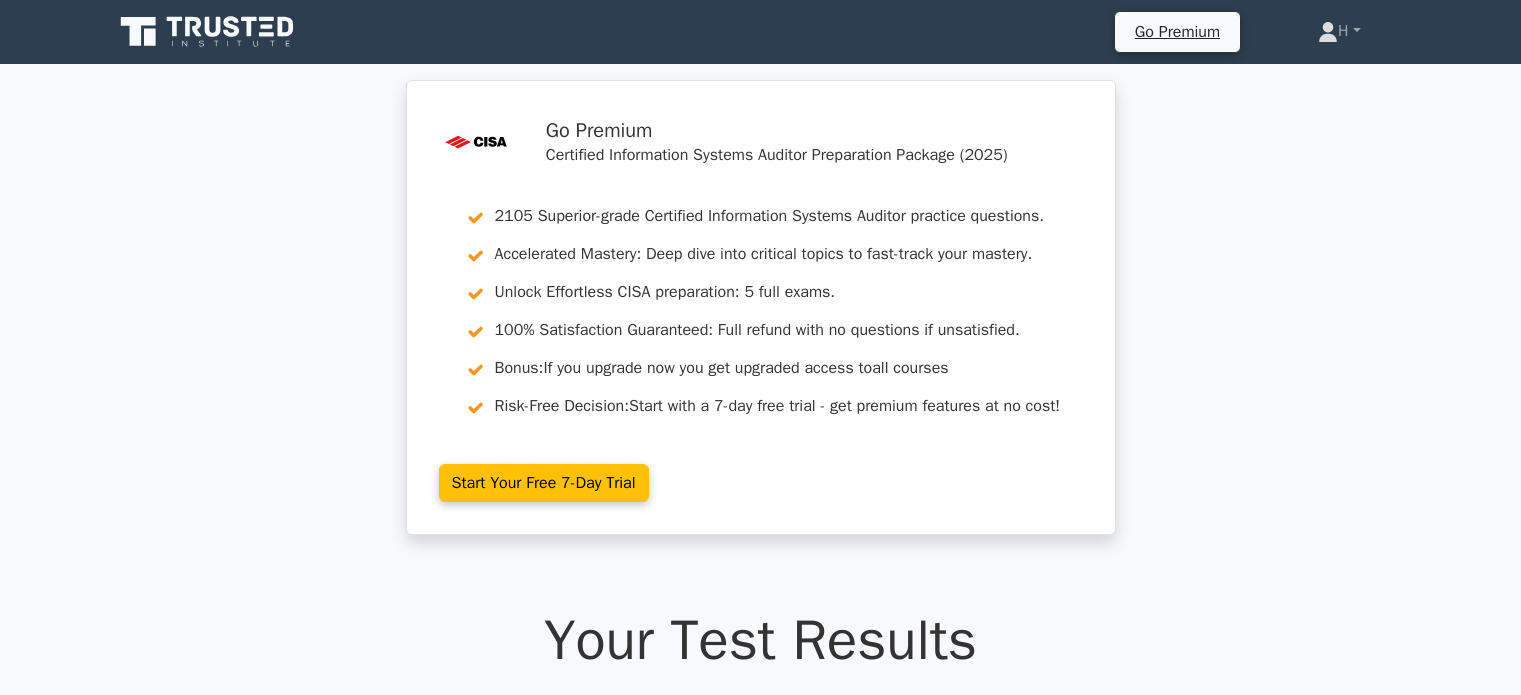 scroll, scrollTop: 0, scrollLeft: 0, axis: both 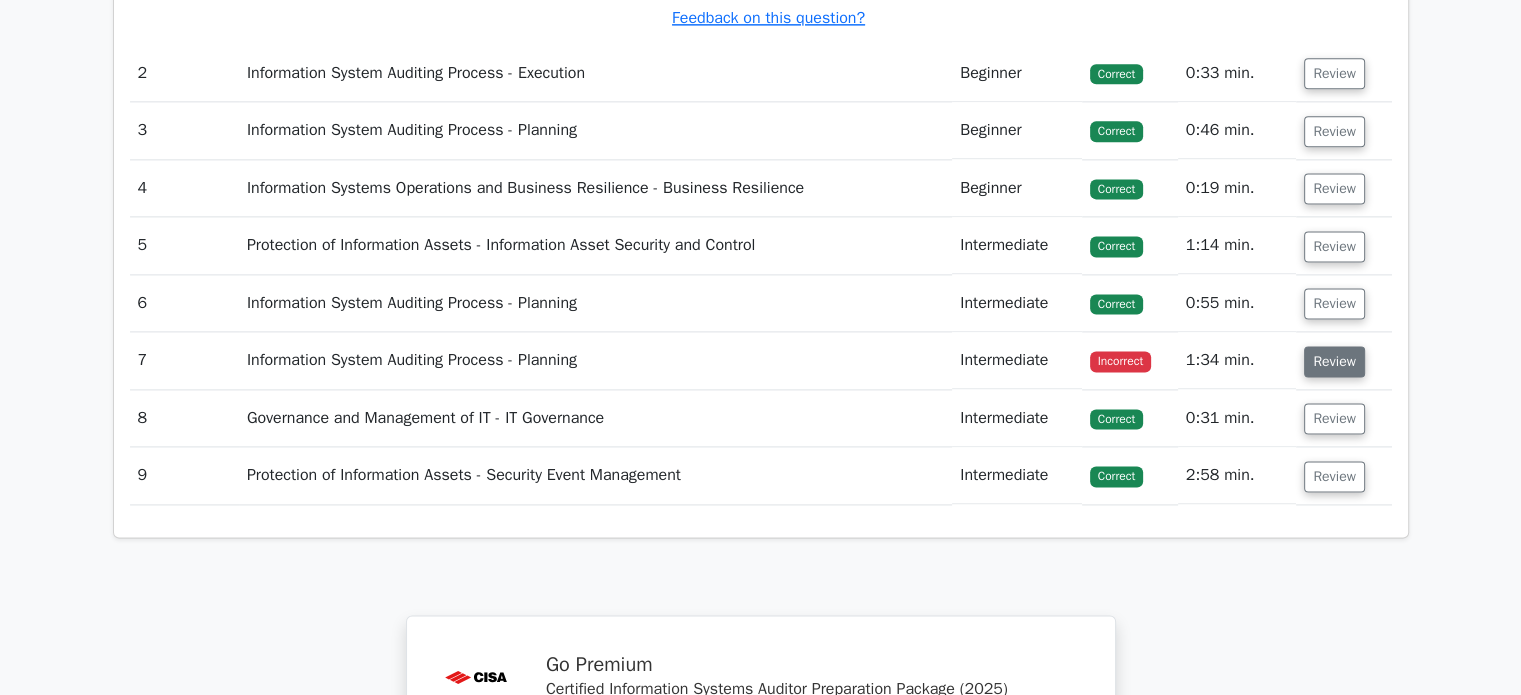 click on "Review" at bounding box center (1334, 361) 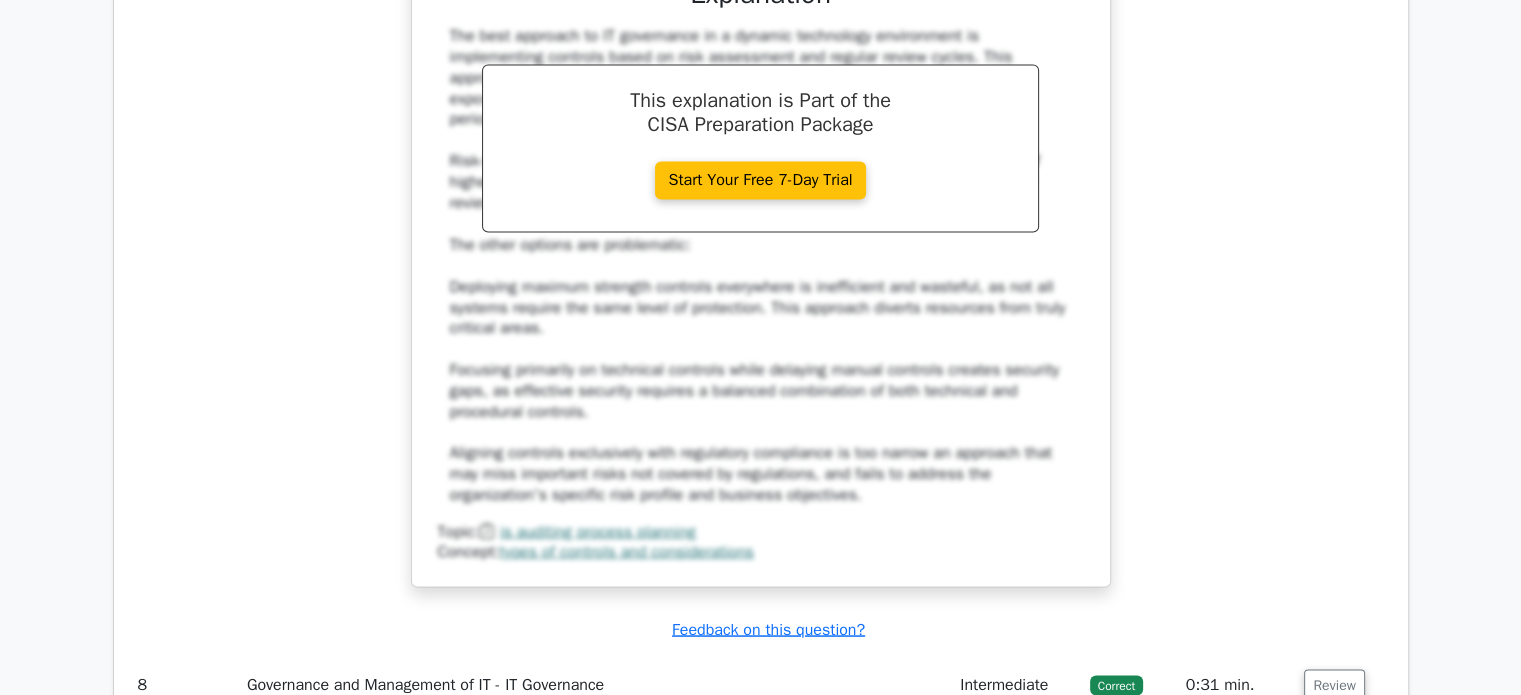 scroll, scrollTop: 3616, scrollLeft: 0, axis: vertical 